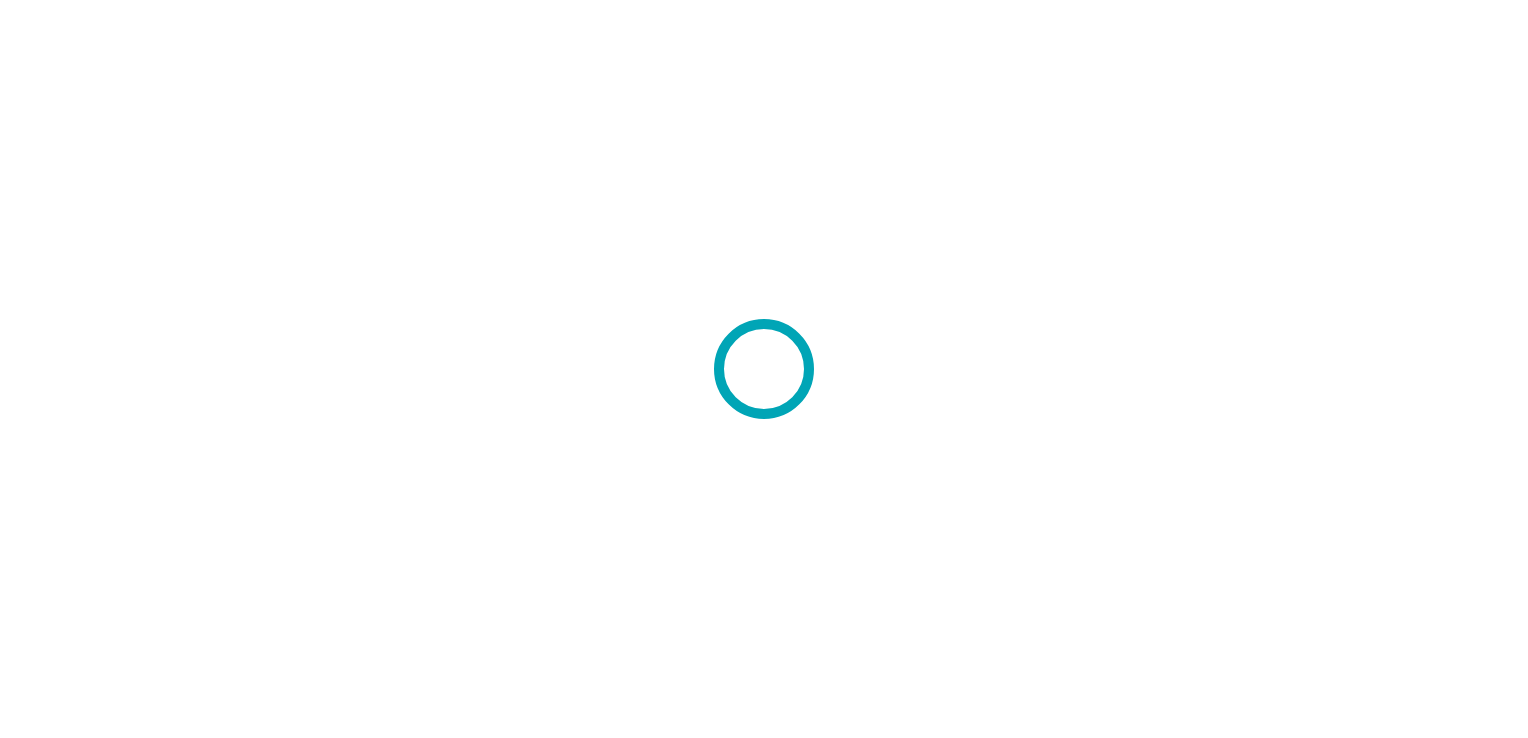 scroll, scrollTop: 0, scrollLeft: 0, axis: both 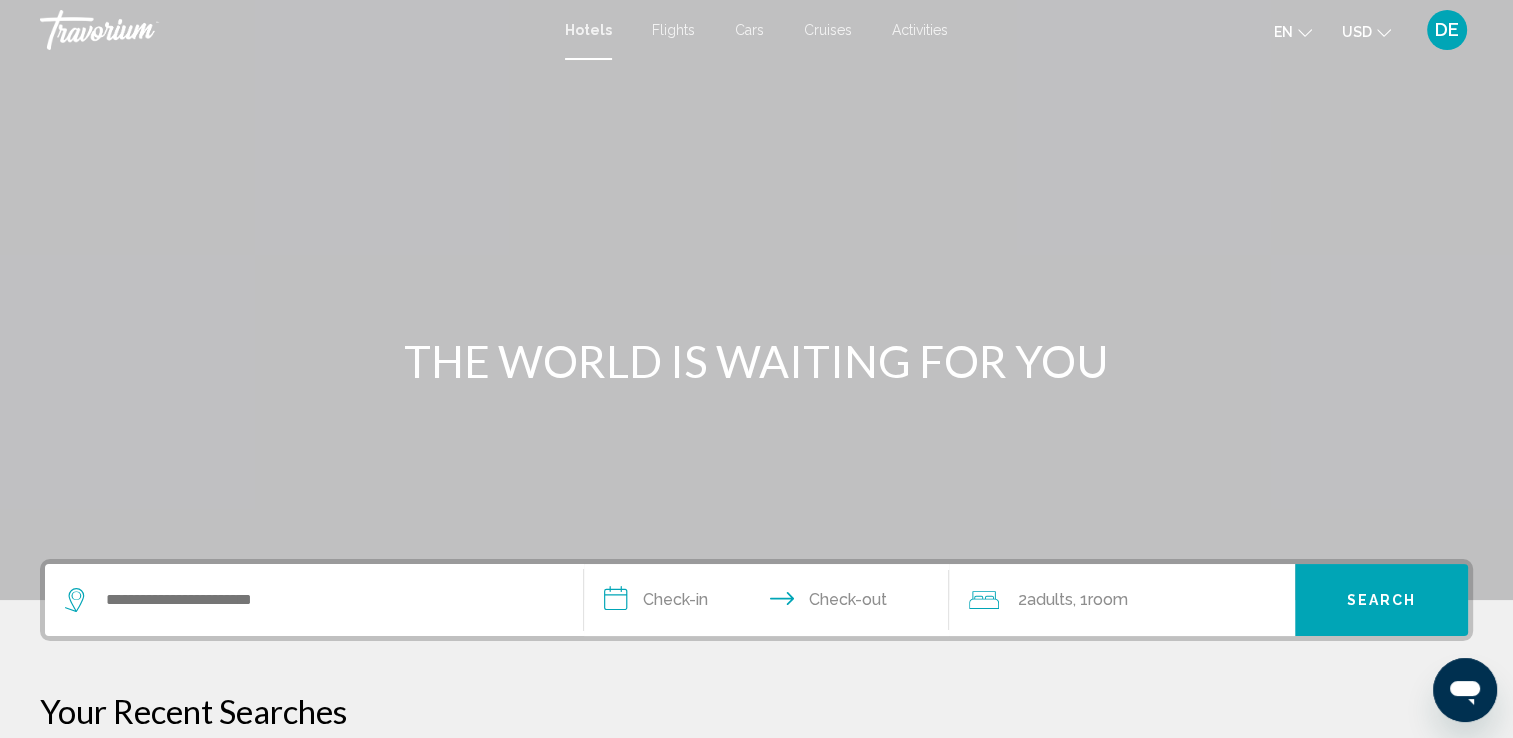 click at bounding box center [314, 600] 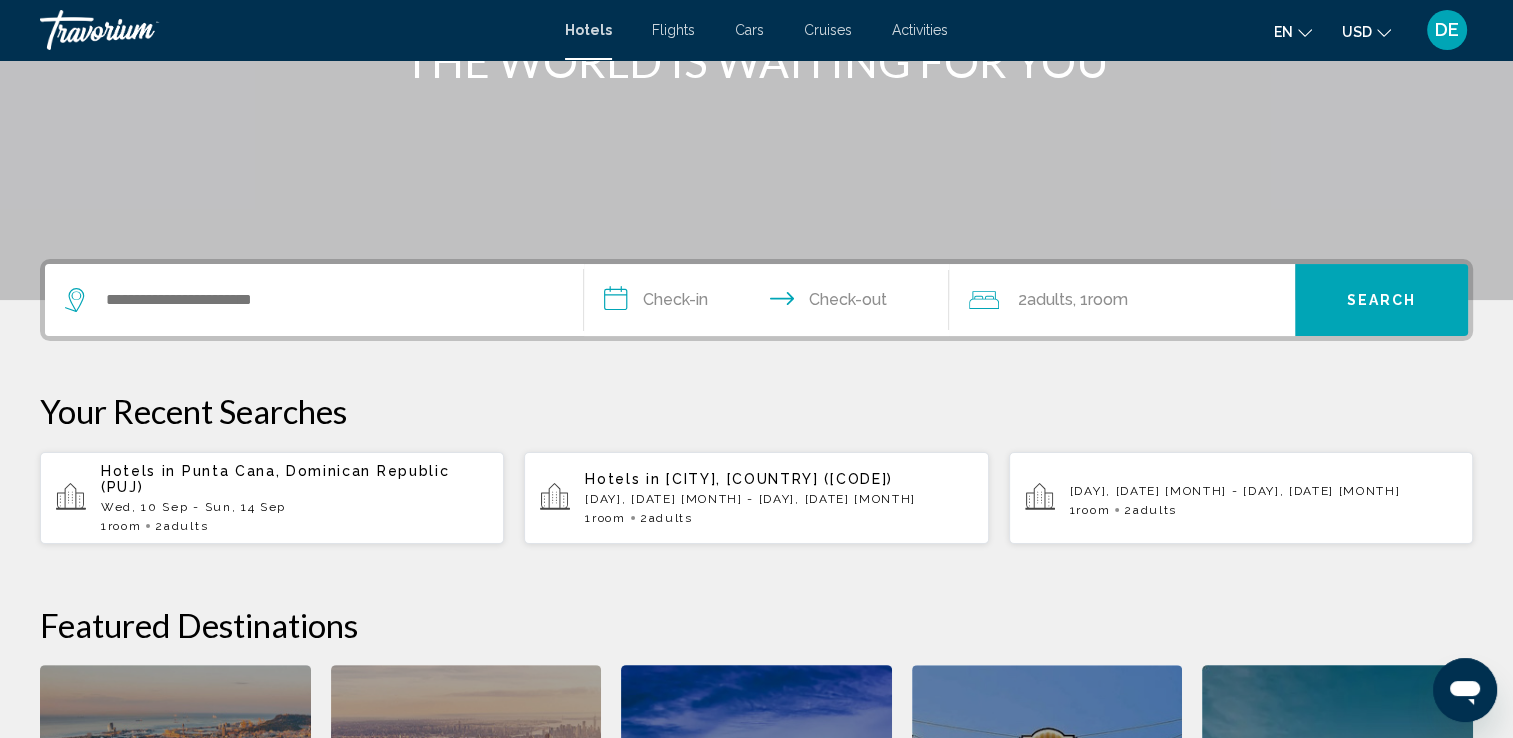 scroll, scrollTop: 493, scrollLeft: 0, axis: vertical 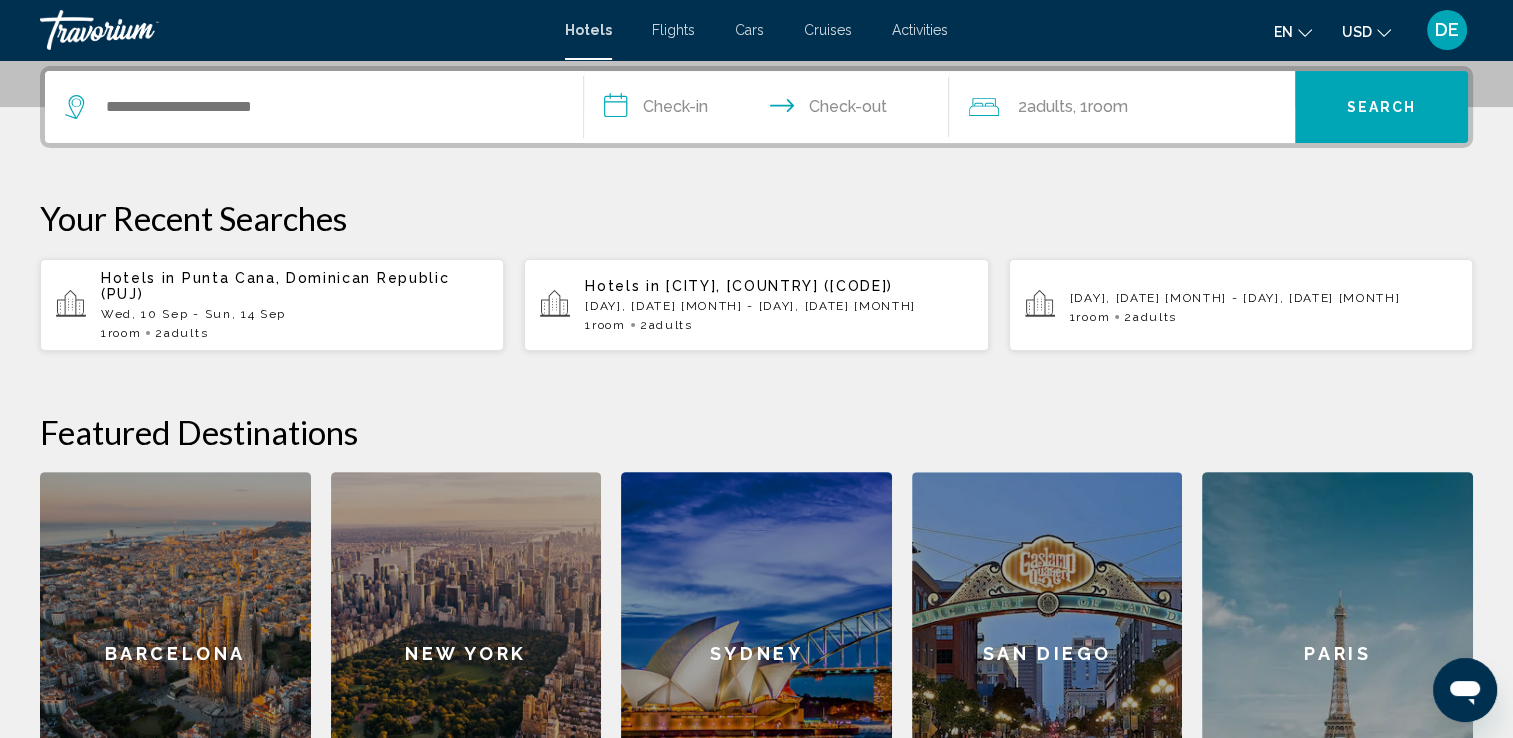 click on "Hotels in    Punta Cana, Dominican Republic (PUJ)" at bounding box center (294, 286) 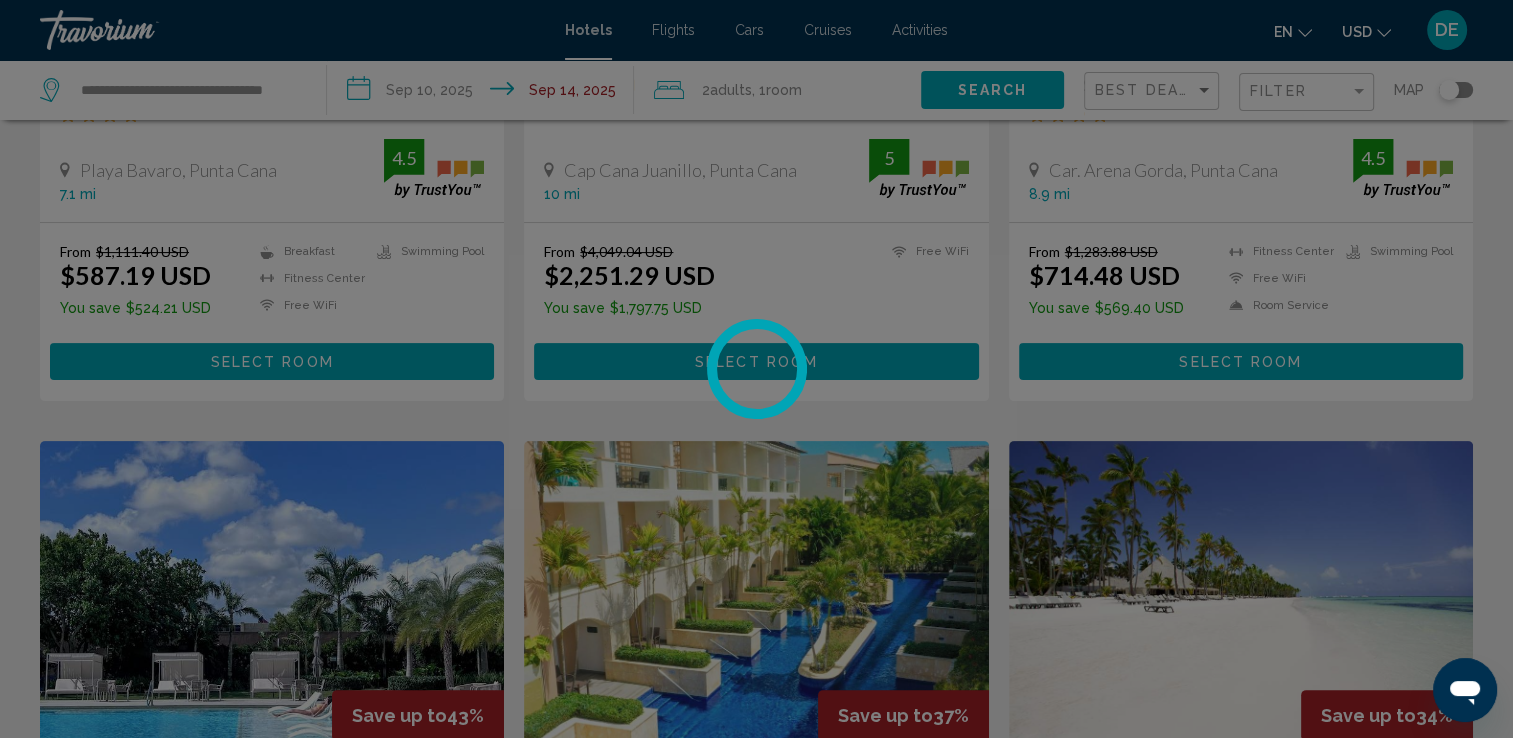 scroll, scrollTop: 0, scrollLeft: 0, axis: both 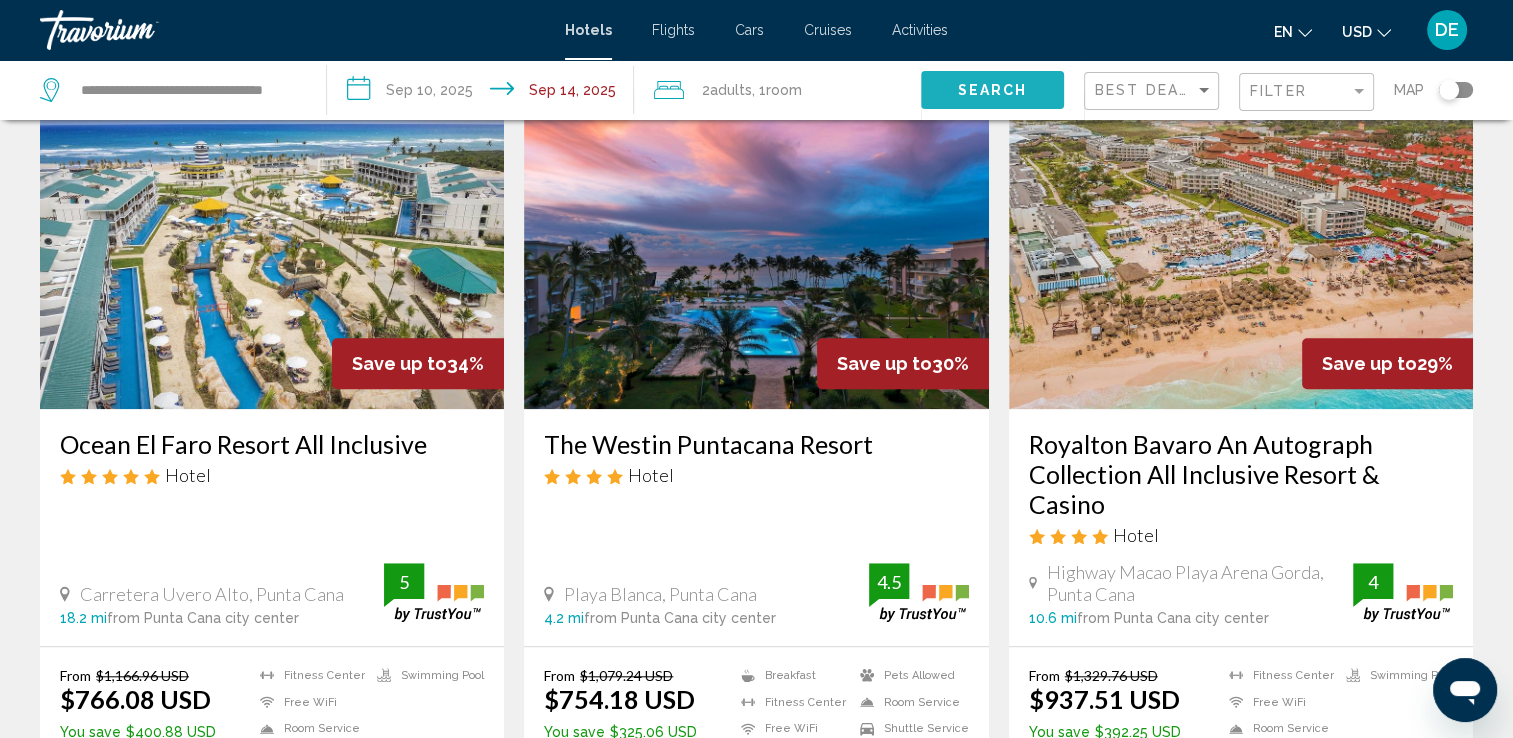 click on "Search" 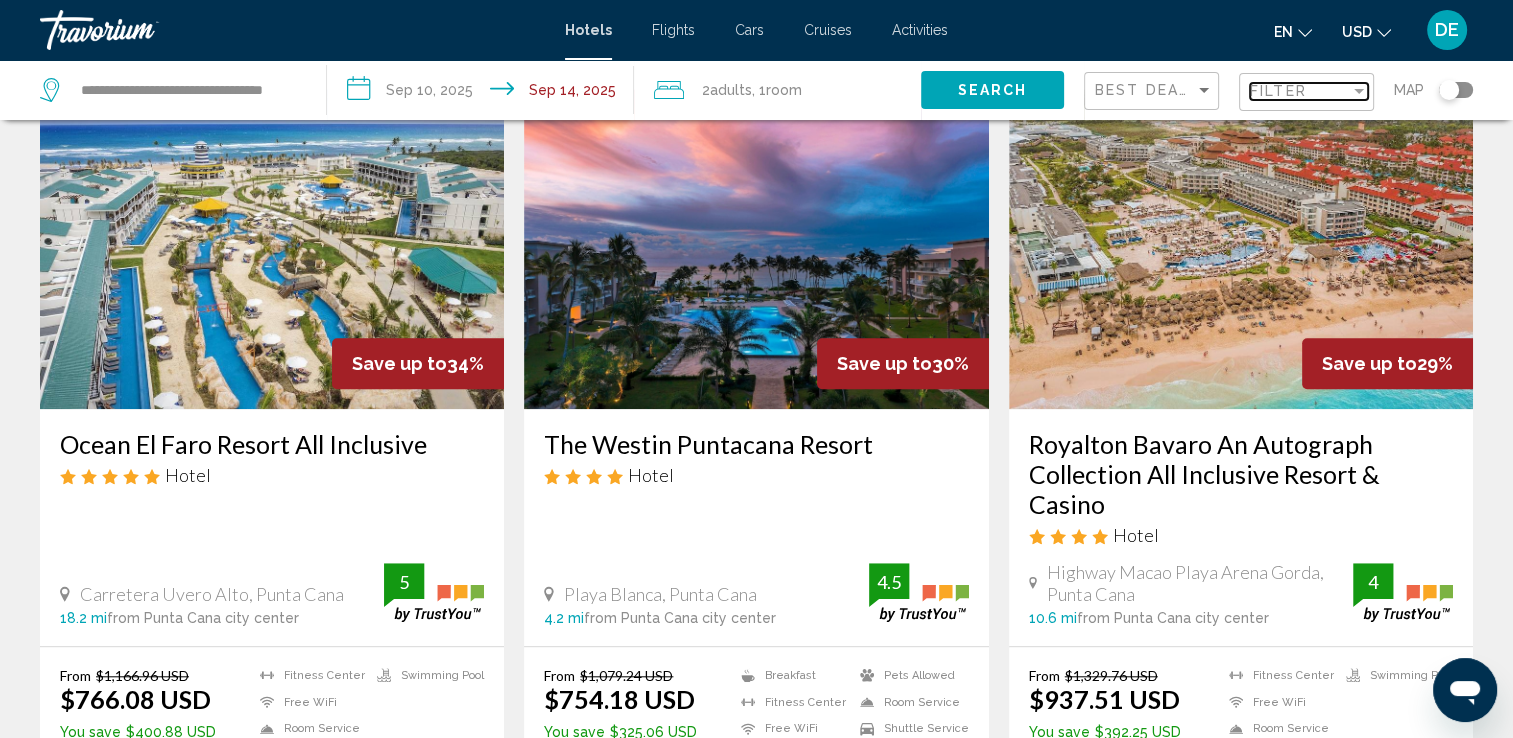 click at bounding box center (1359, 91) 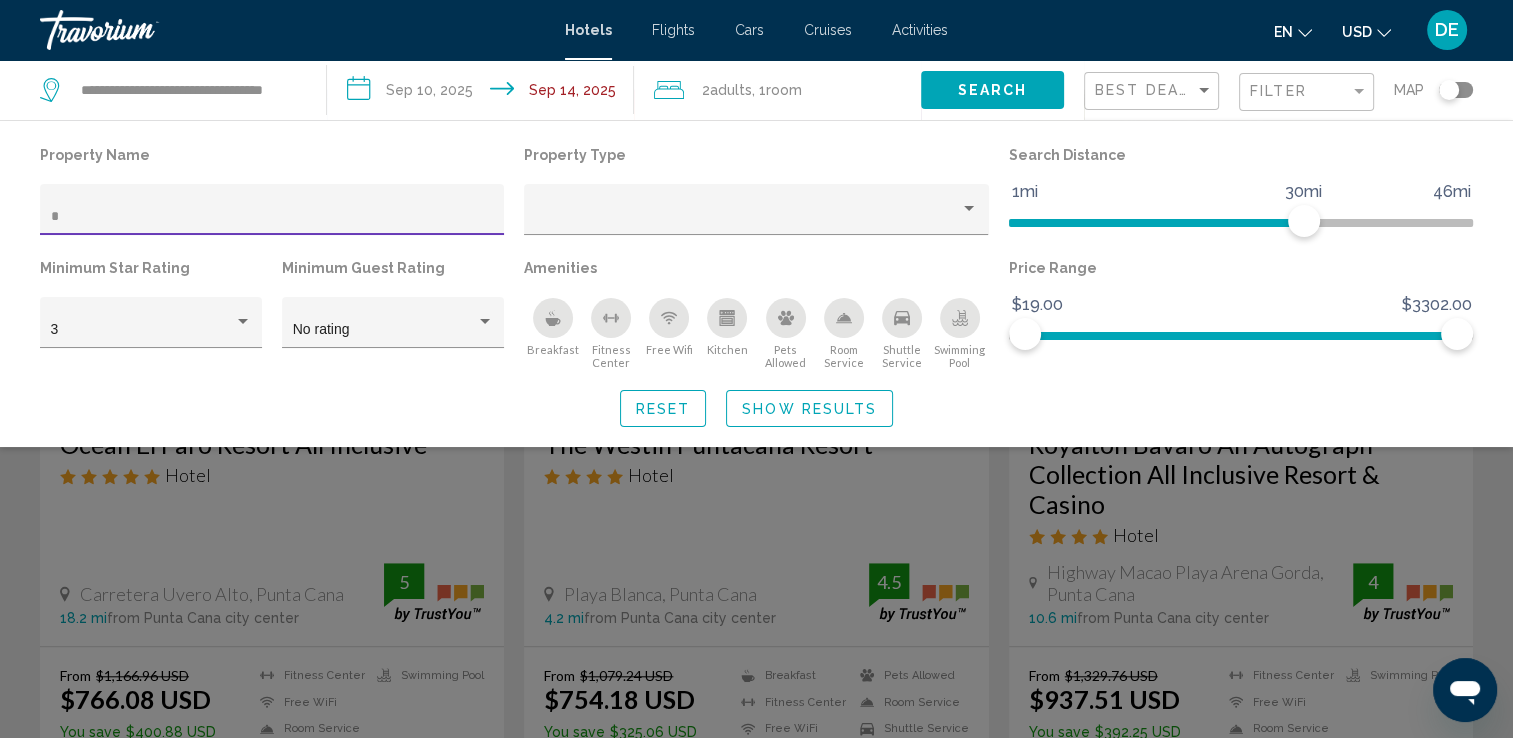 scroll, scrollTop: 877, scrollLeft: 0, axis: vertical 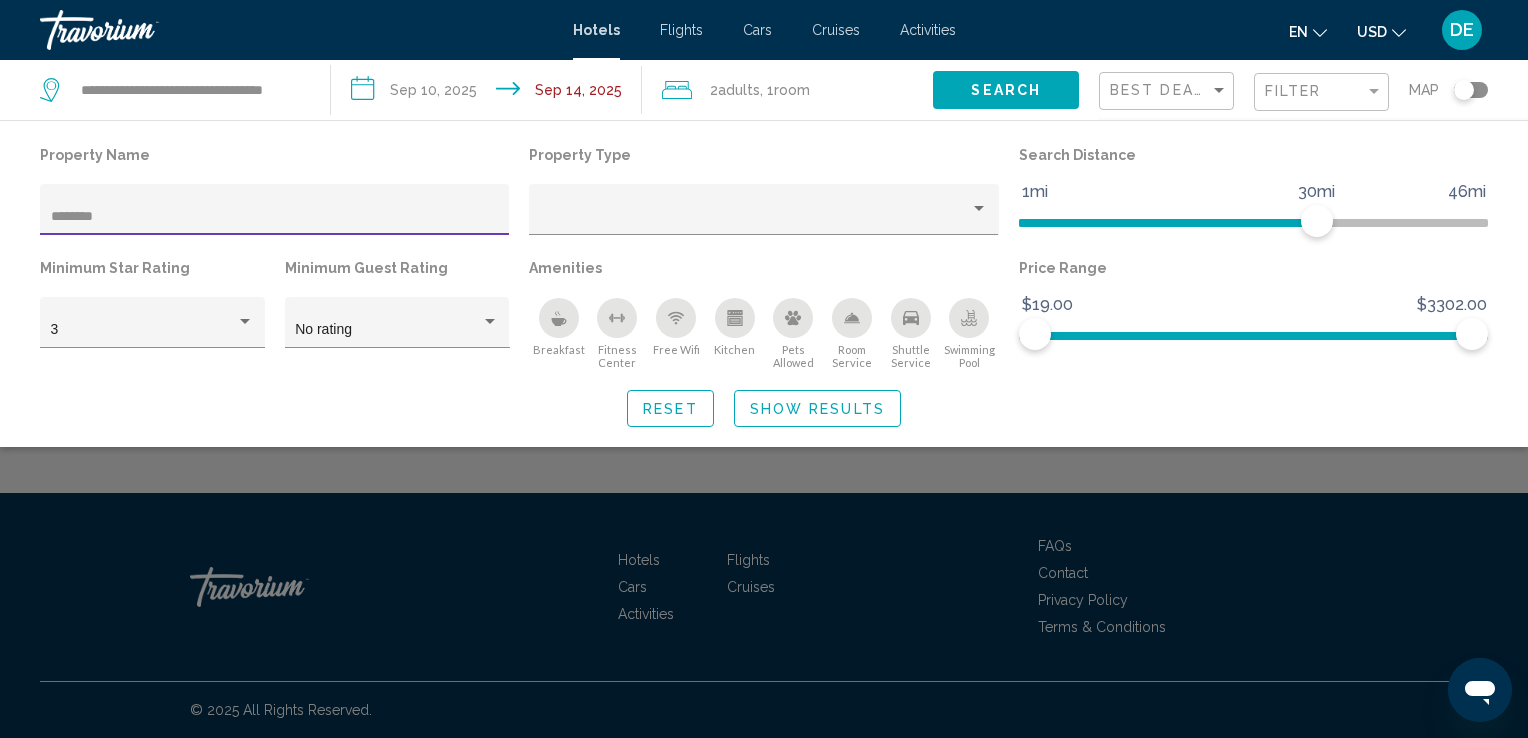 click on "********" at bounding box center (275, 217) 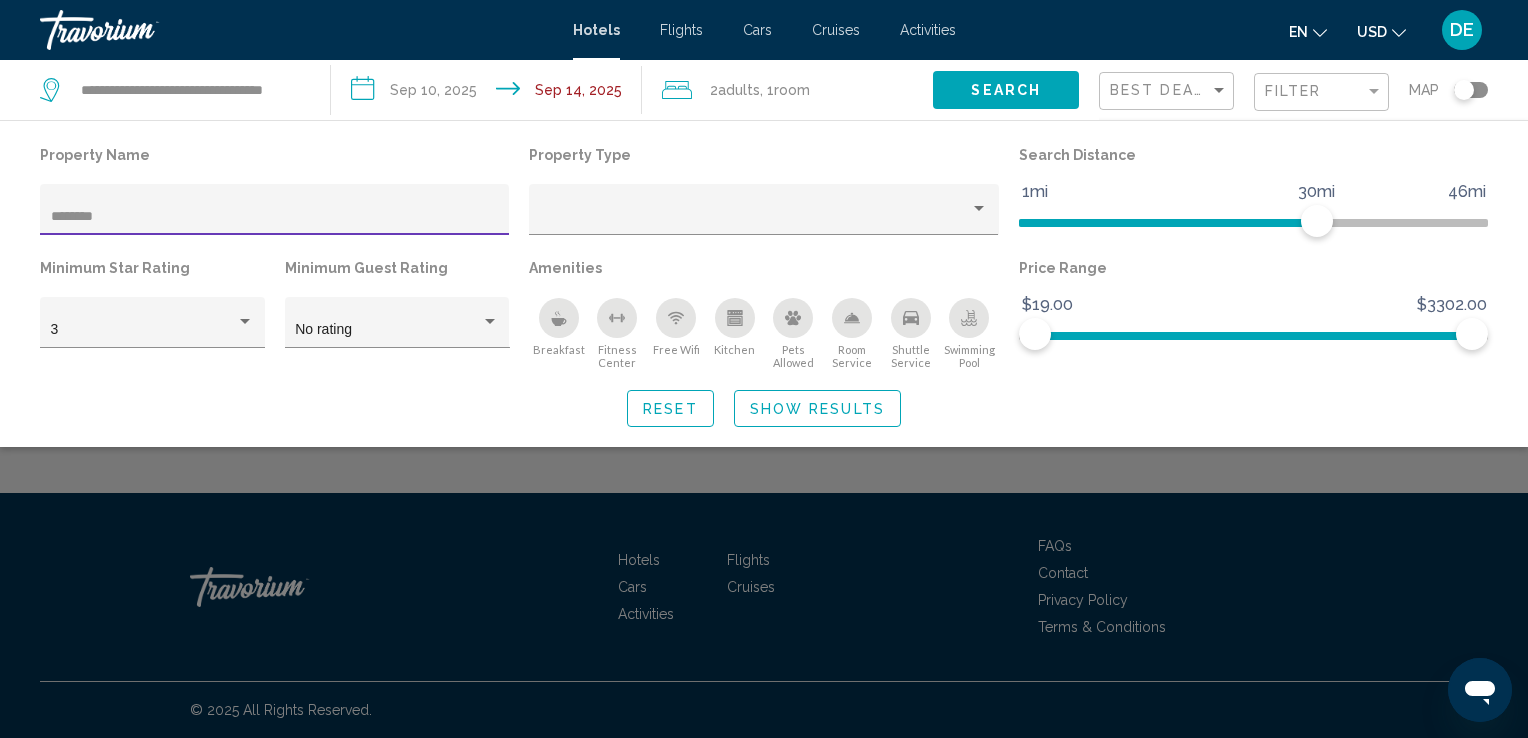 type on "**********" 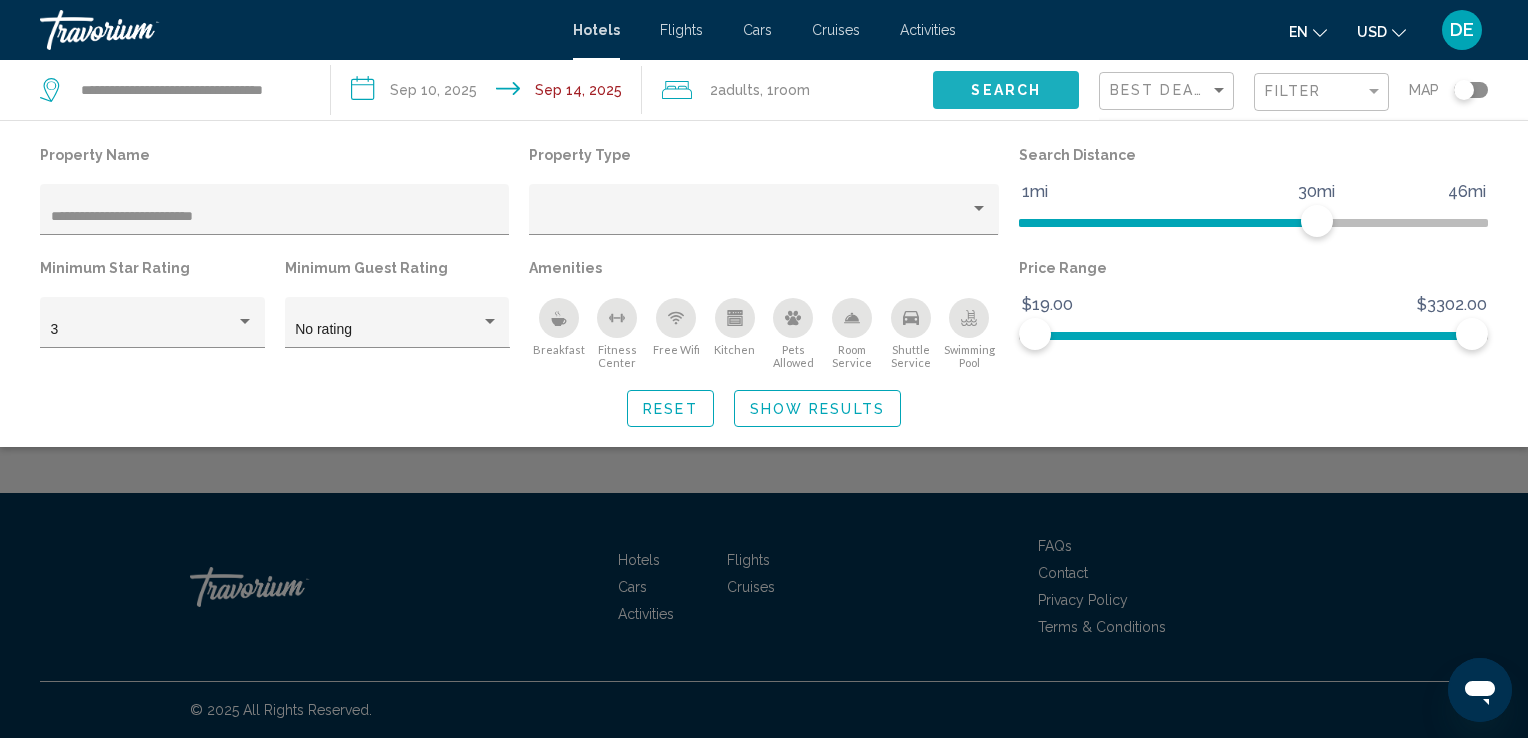 click on "Search" 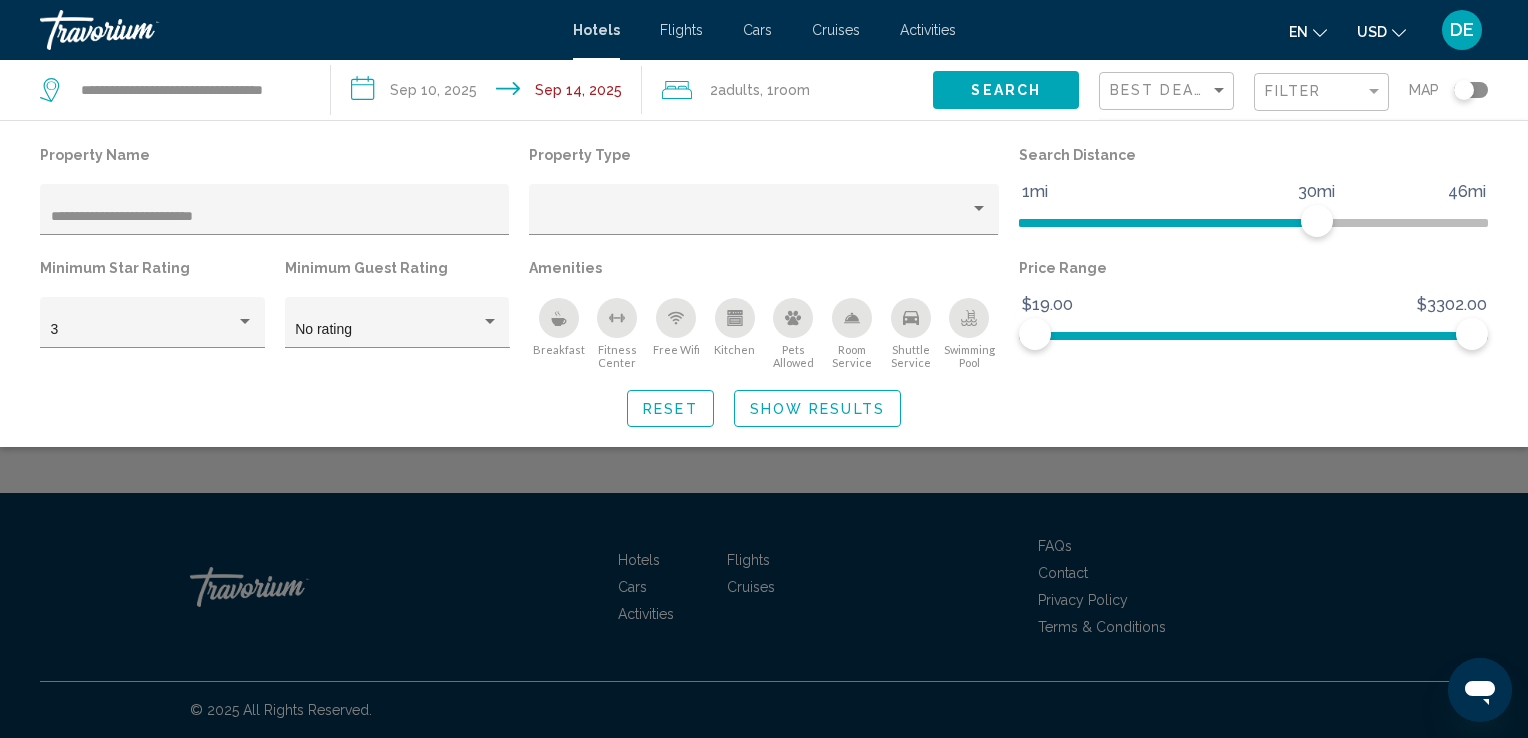 click on "Search" 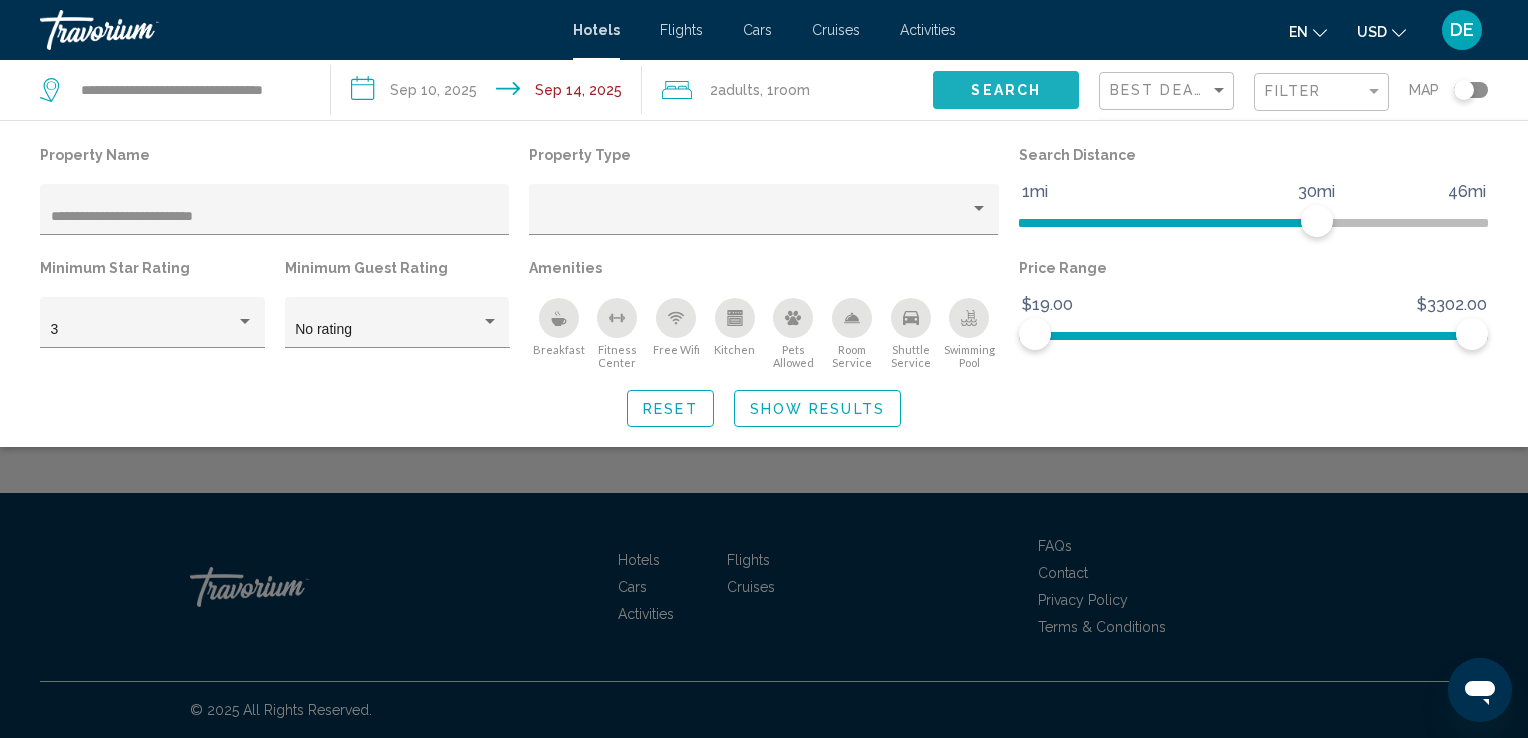 click on "Search" 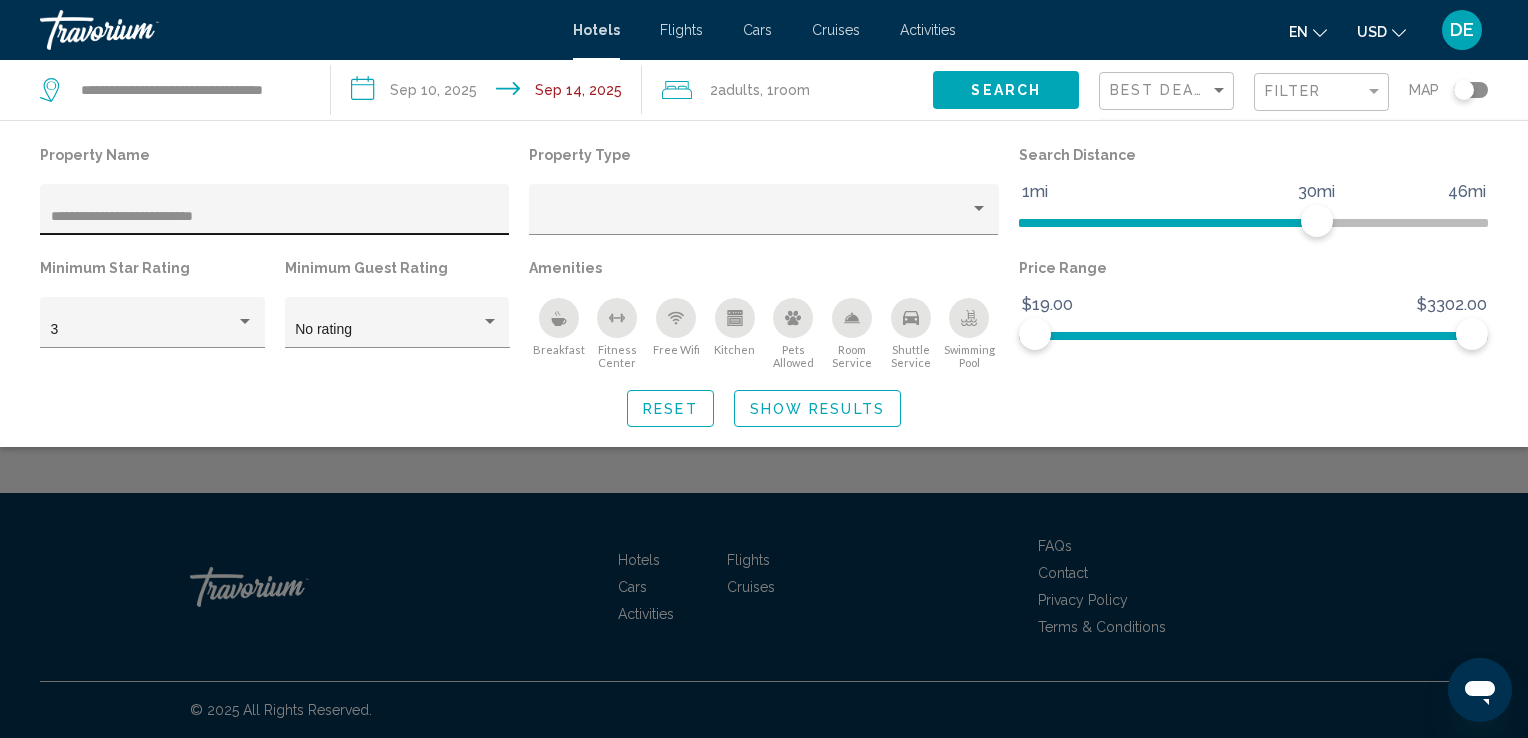 click on "**********" 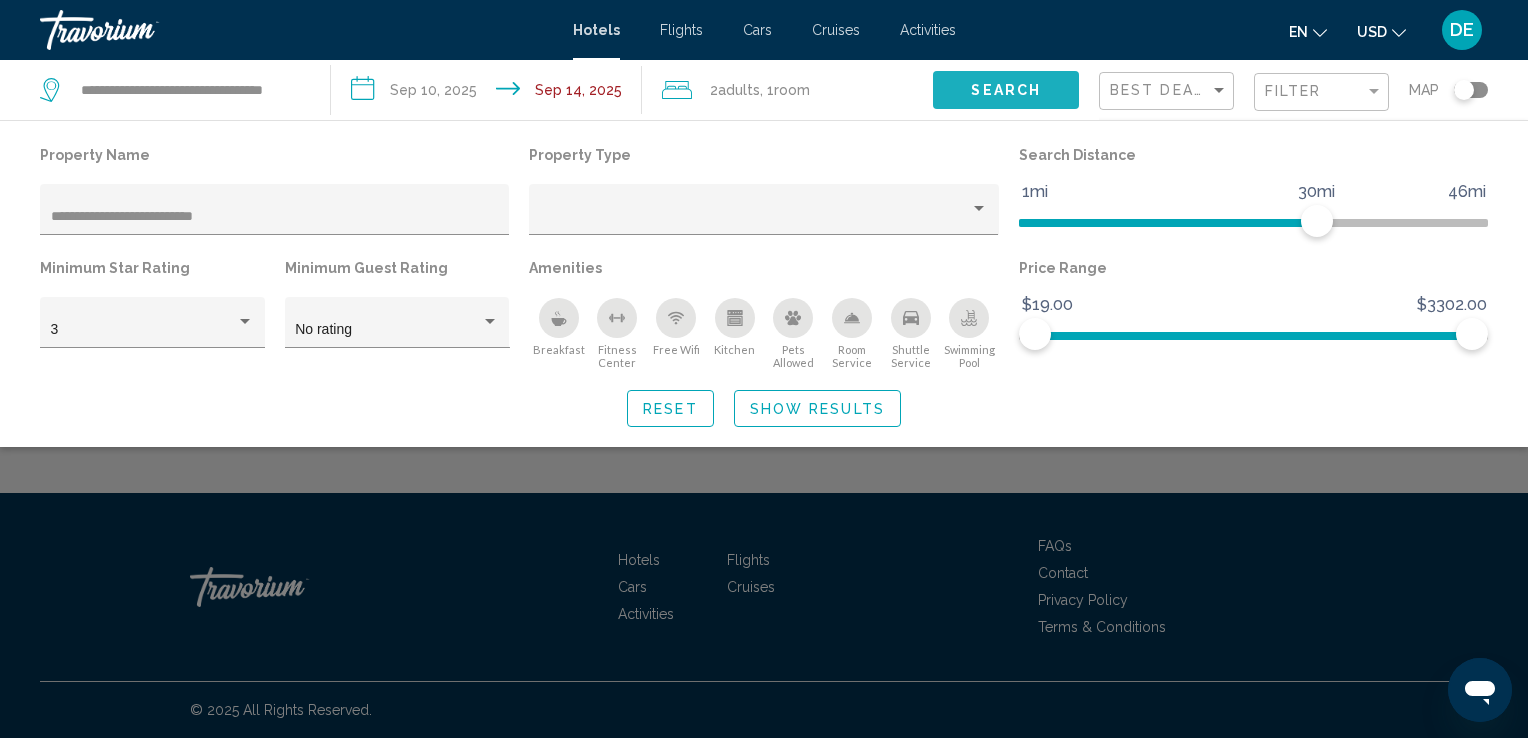 click on "Search" 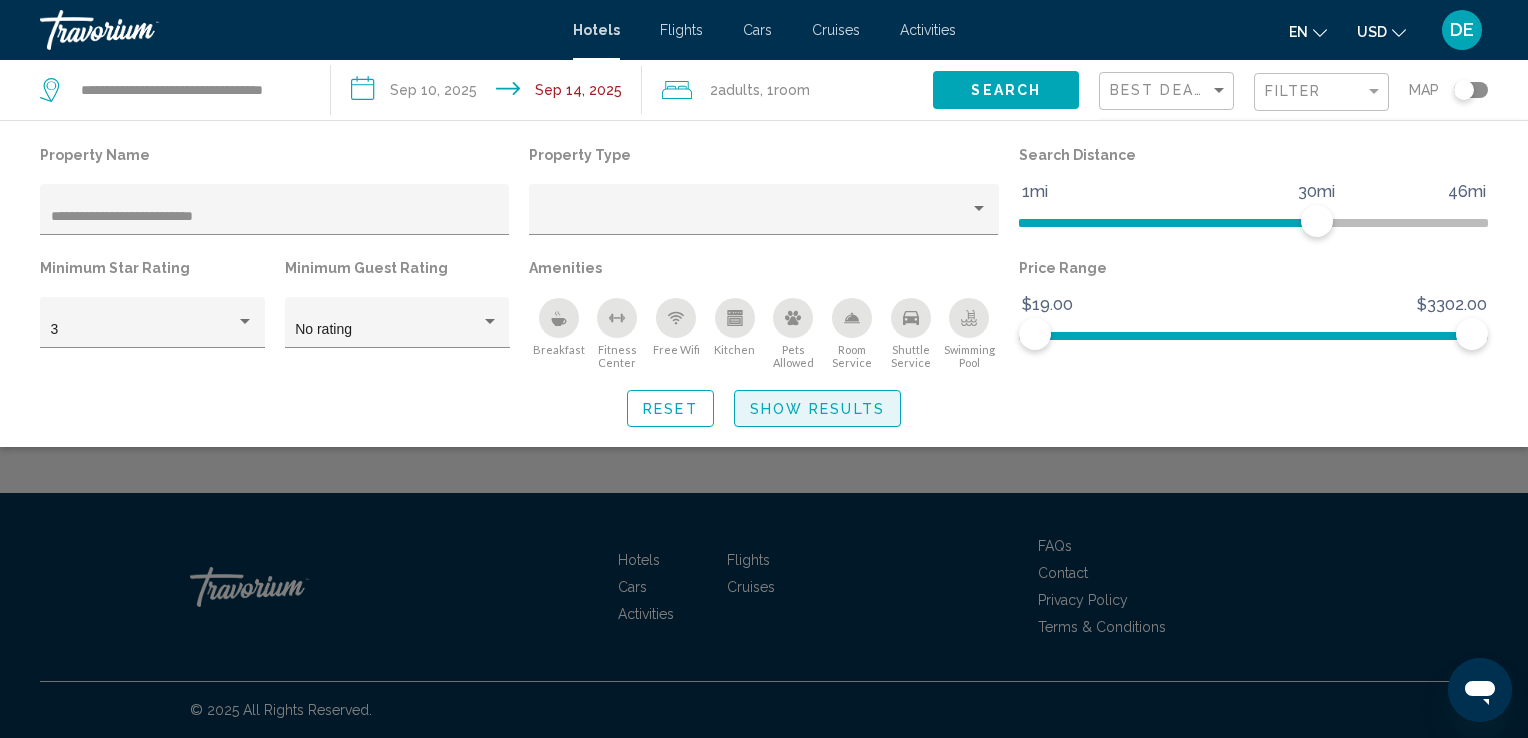 click on "Show Results" 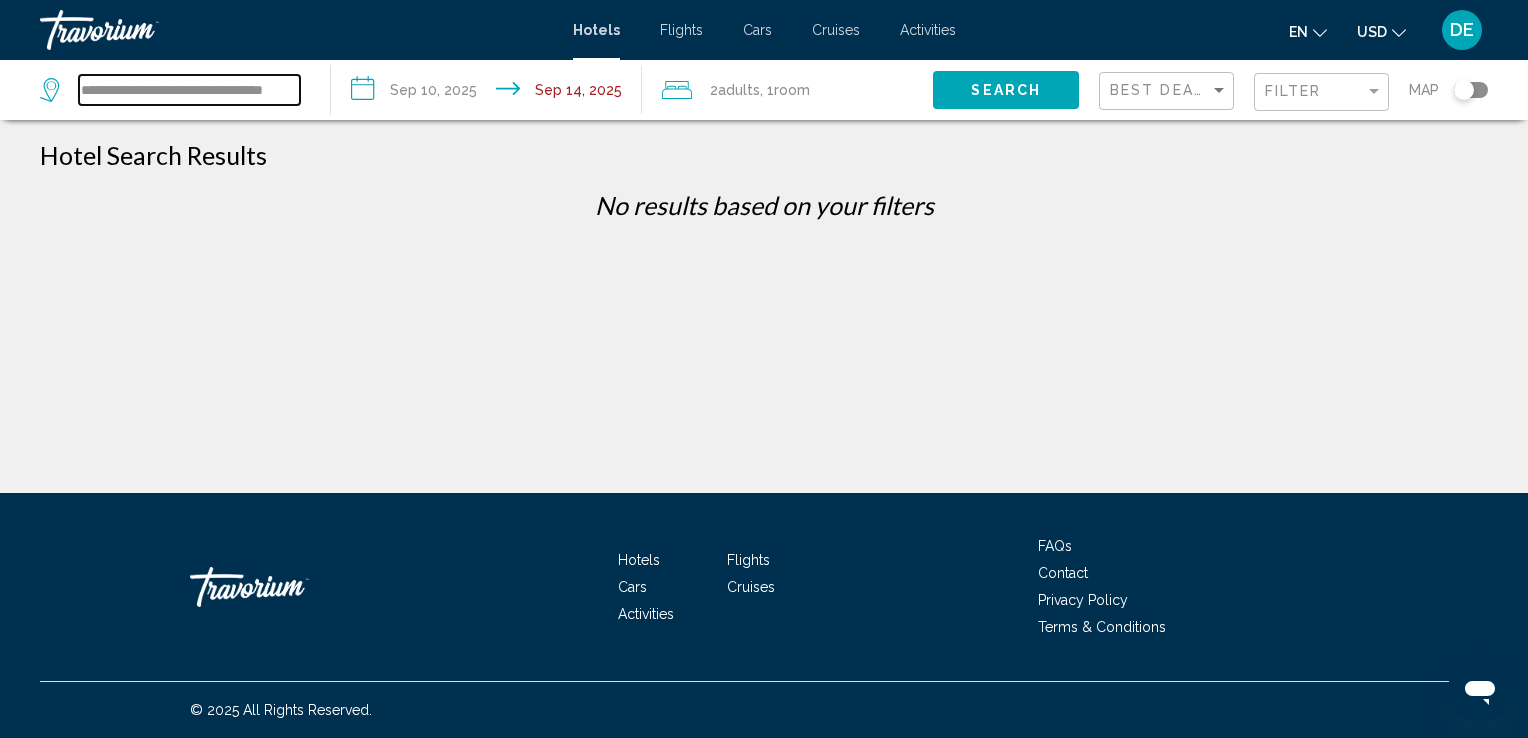click on "**********" at bounding box center [189, 90] 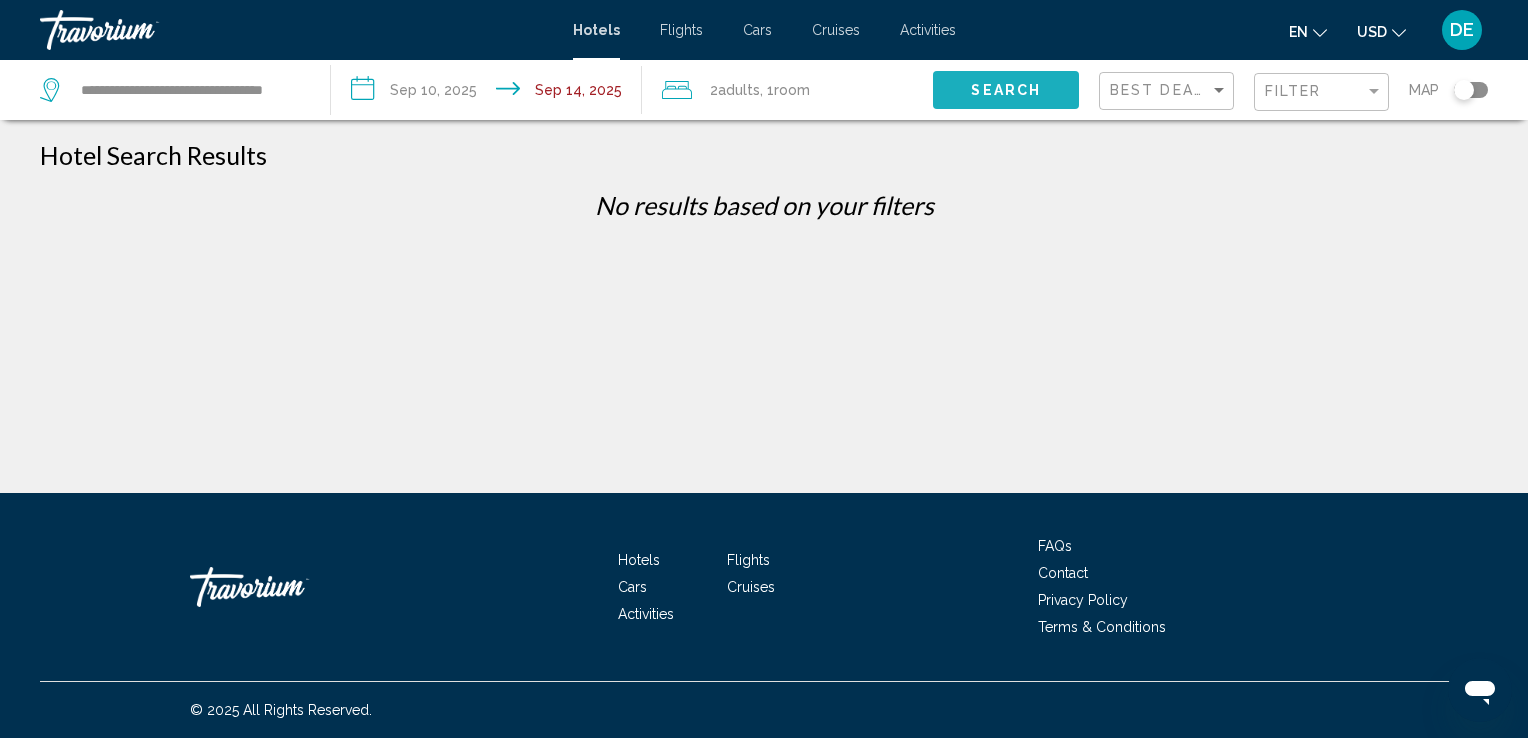 click on "Search" 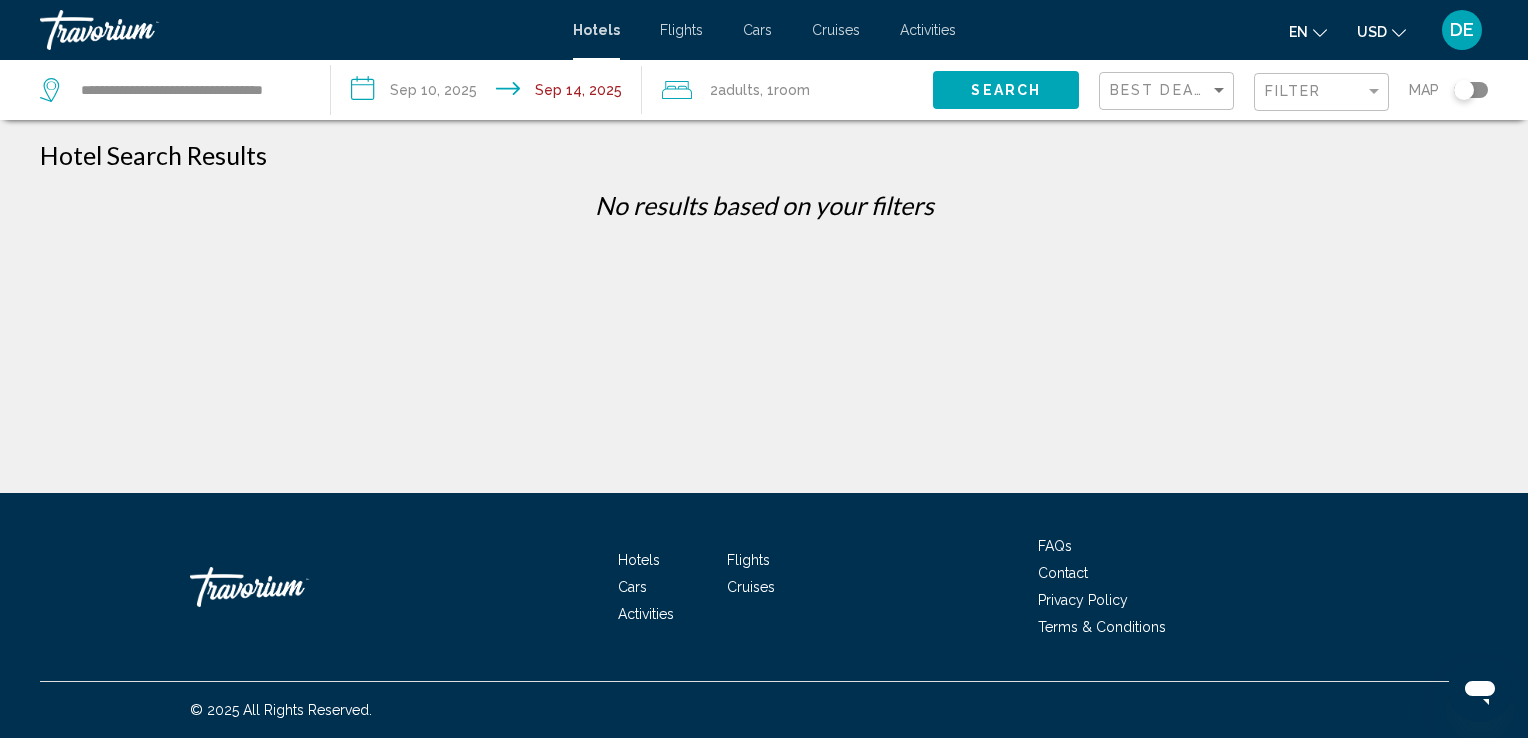 click on "Hotels" at bounding box center [596, 30] 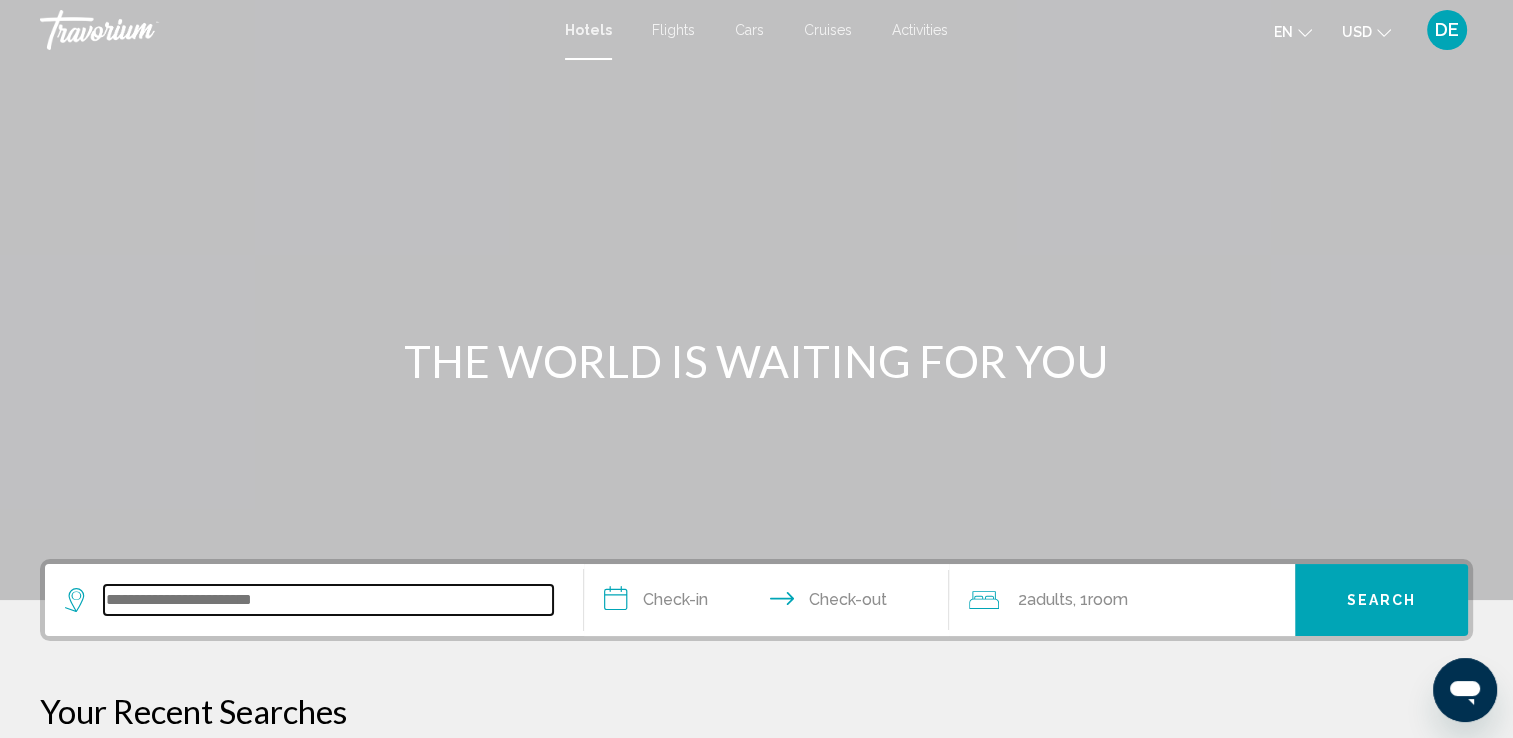 click at bounding box center (328, 600) 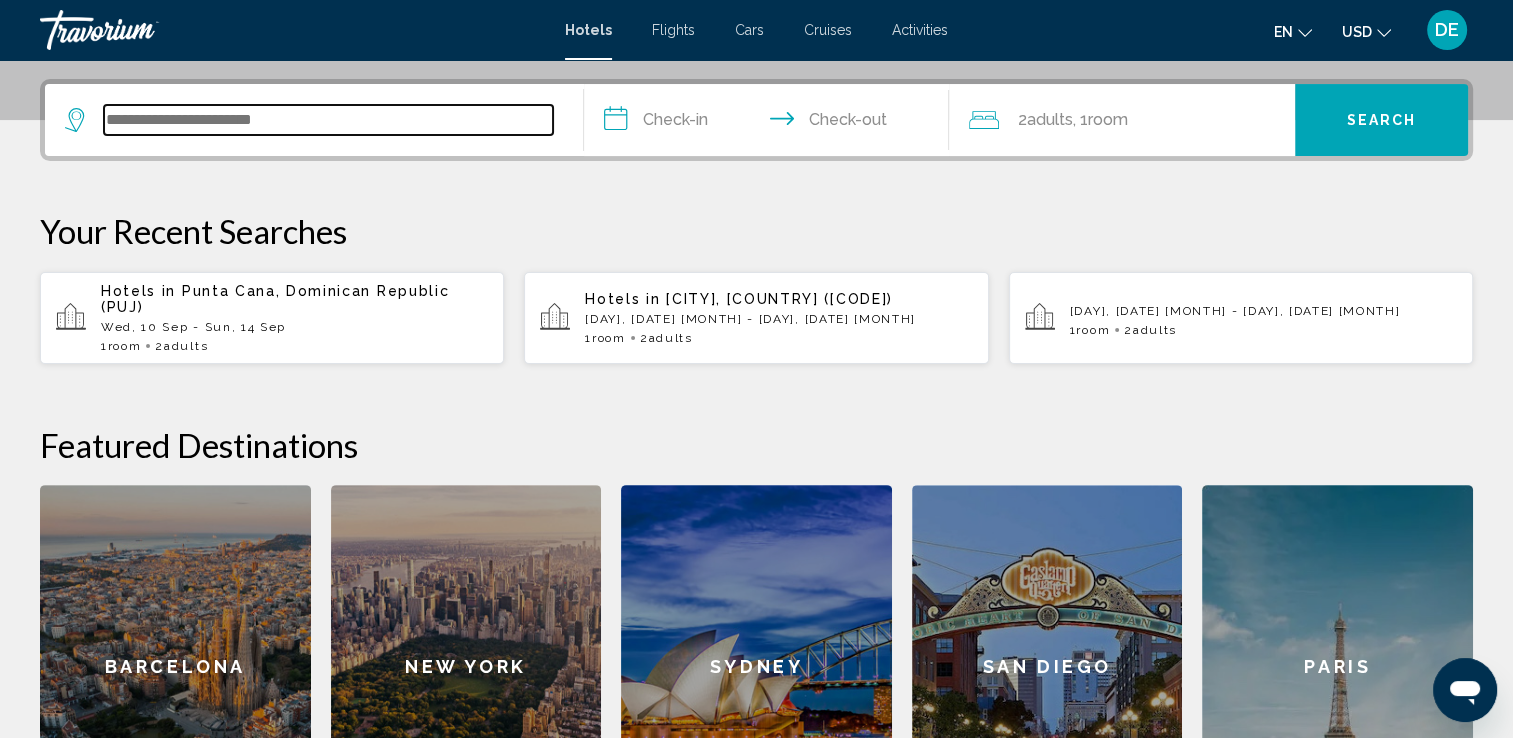 scroll, scrollTop: 493, scrollLeft: 0, axis: vertical 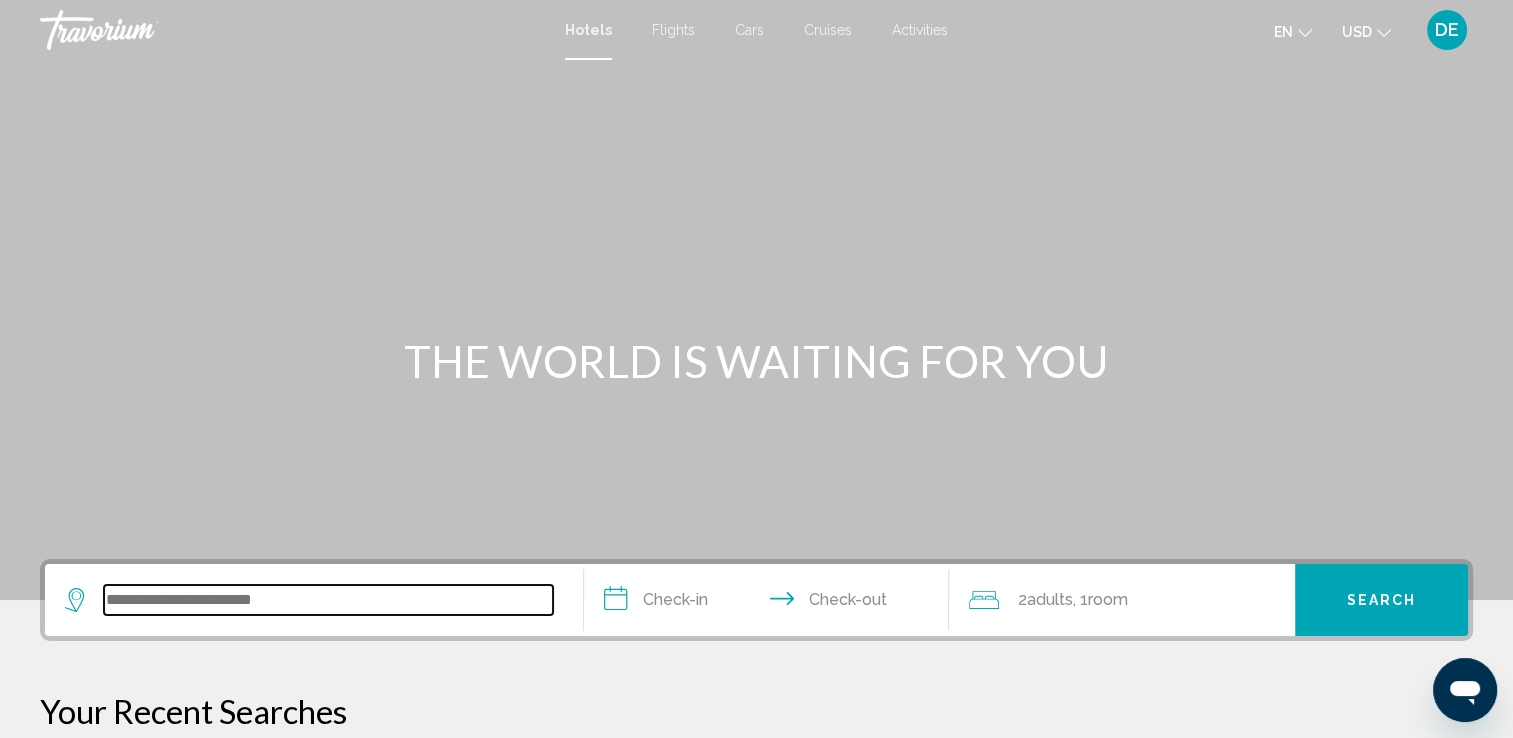 click at bounding box center (328, 600) 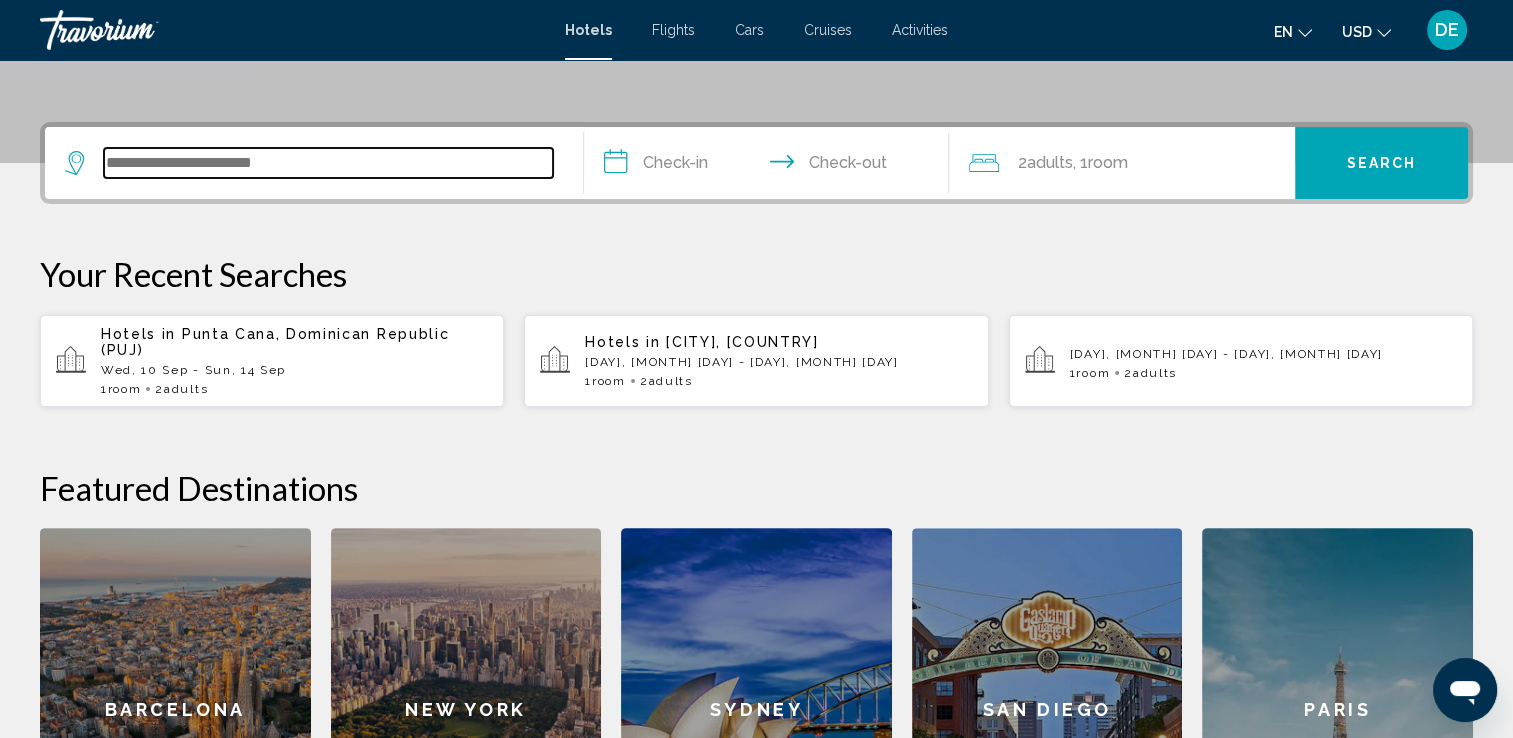 scroll, scrollTop: 493, scrollLeft: 0, axis: vertical 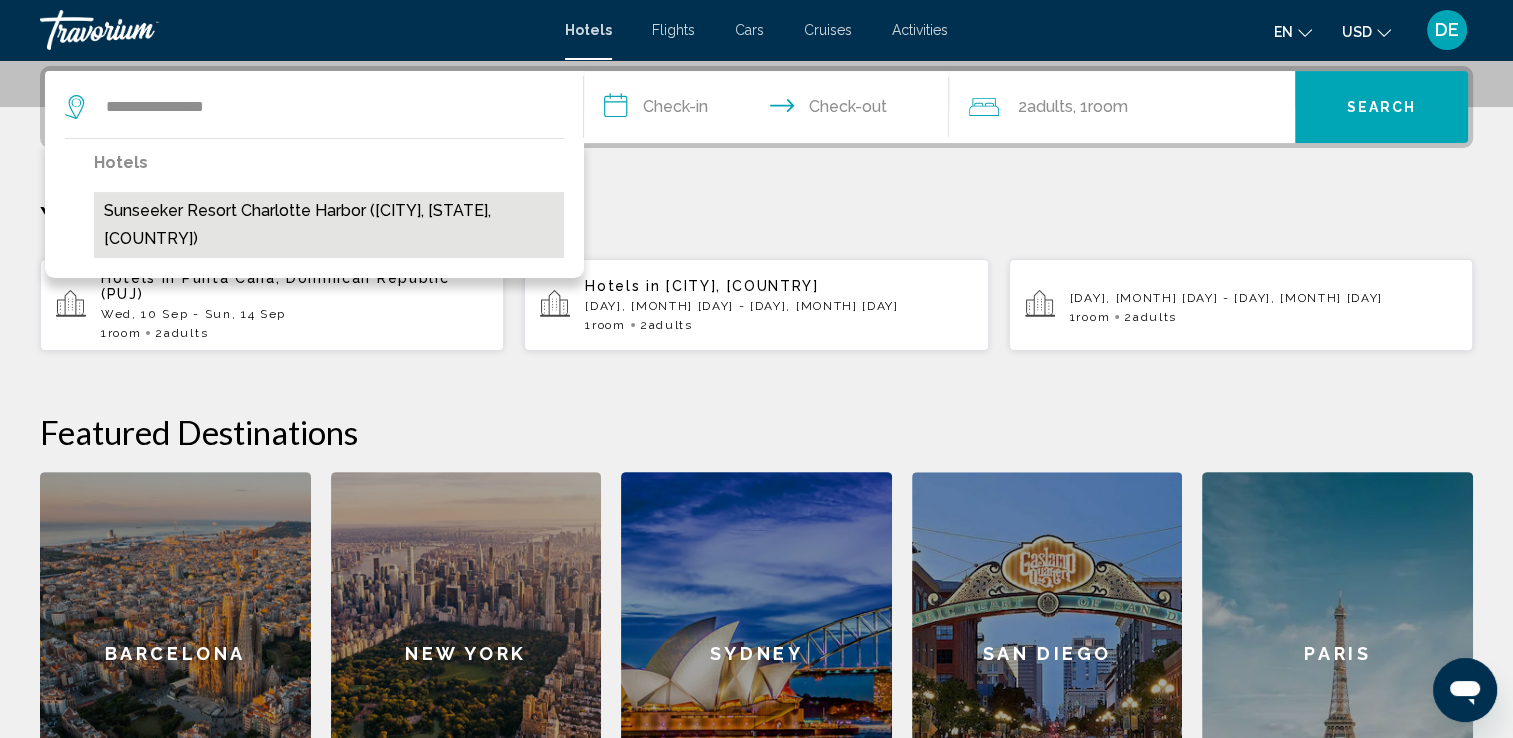 click on "Sunseeker Resort Charlotte Harbor ([CITY], [STATE], [COUNTRY])" at bounding box center (329, 225) 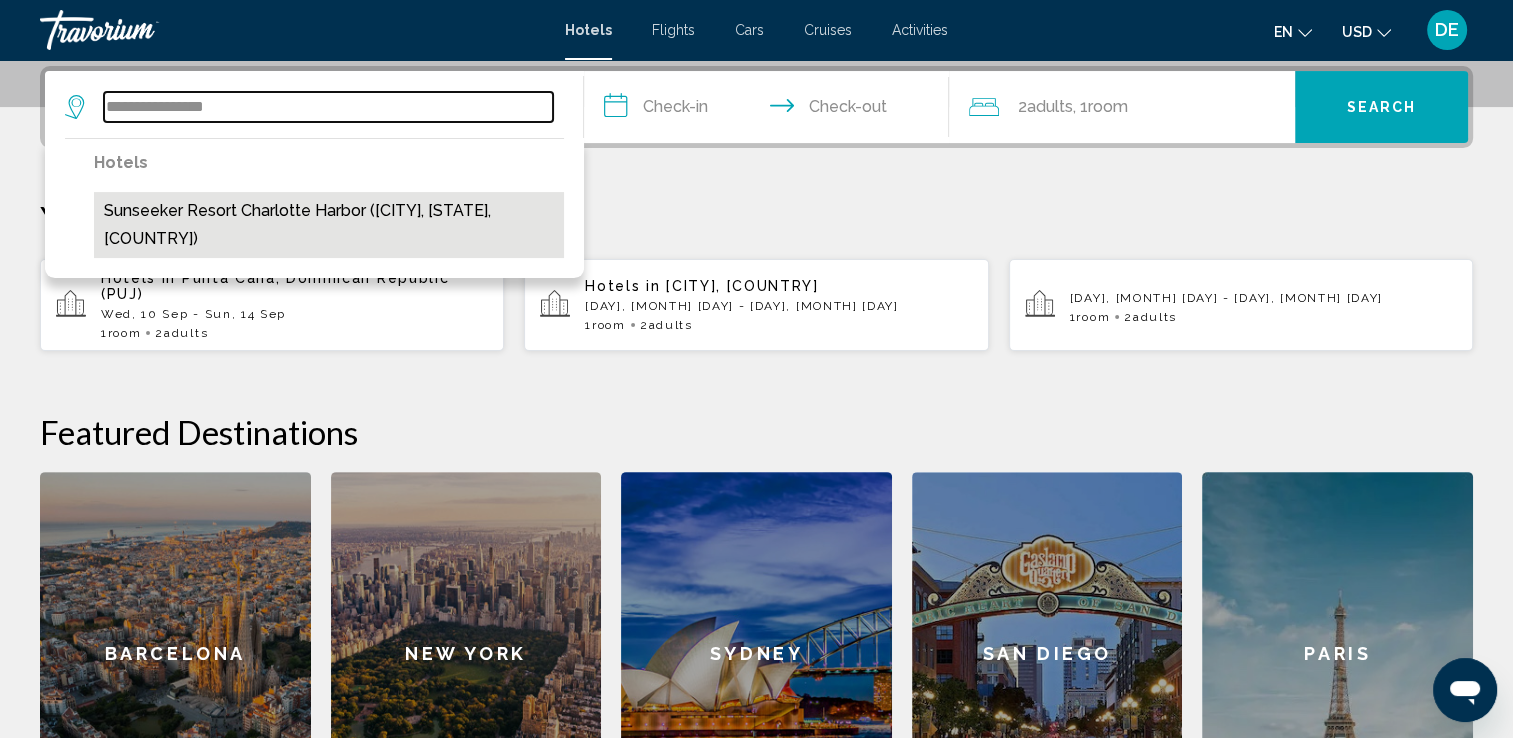 type on "**********" 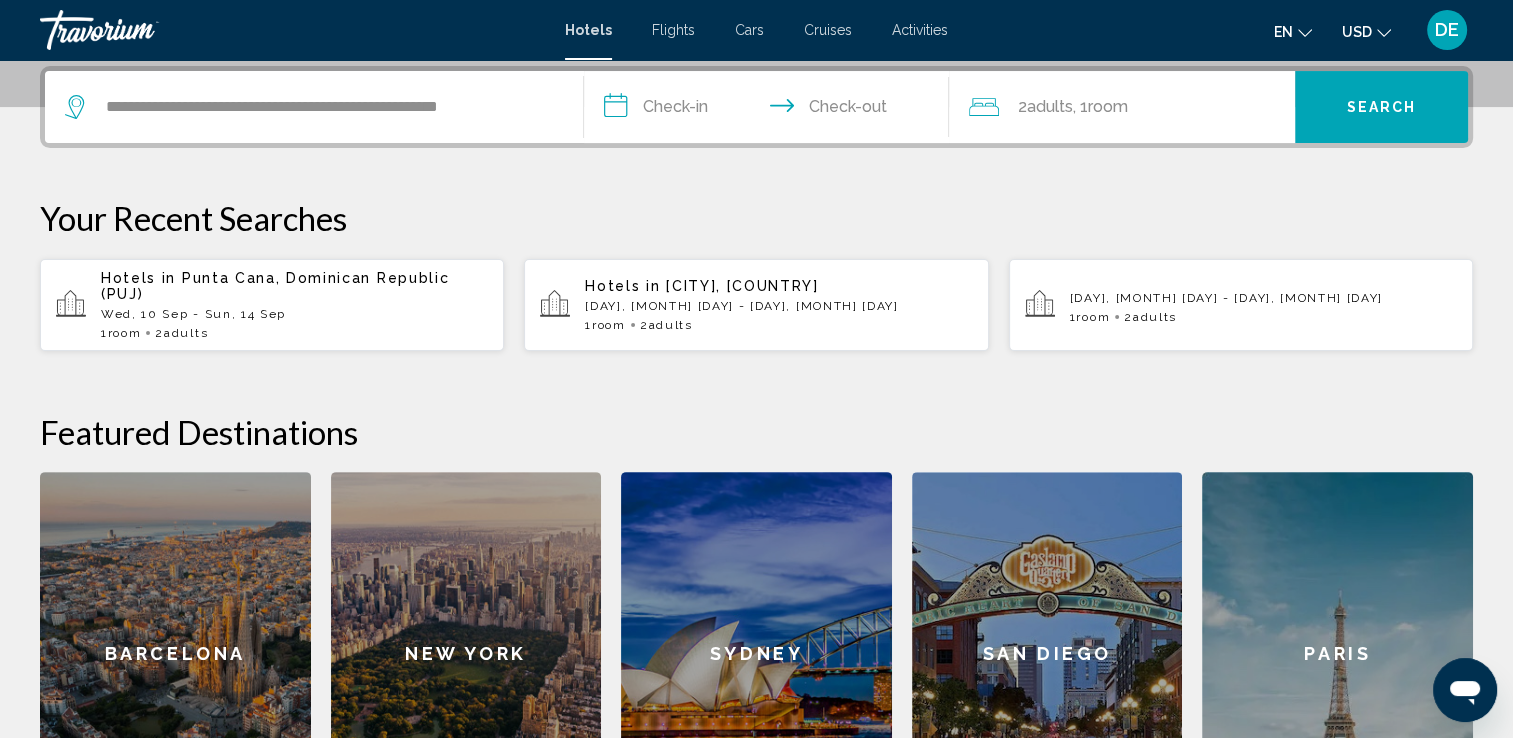 click on "**********" at bounding box center [771, 110] 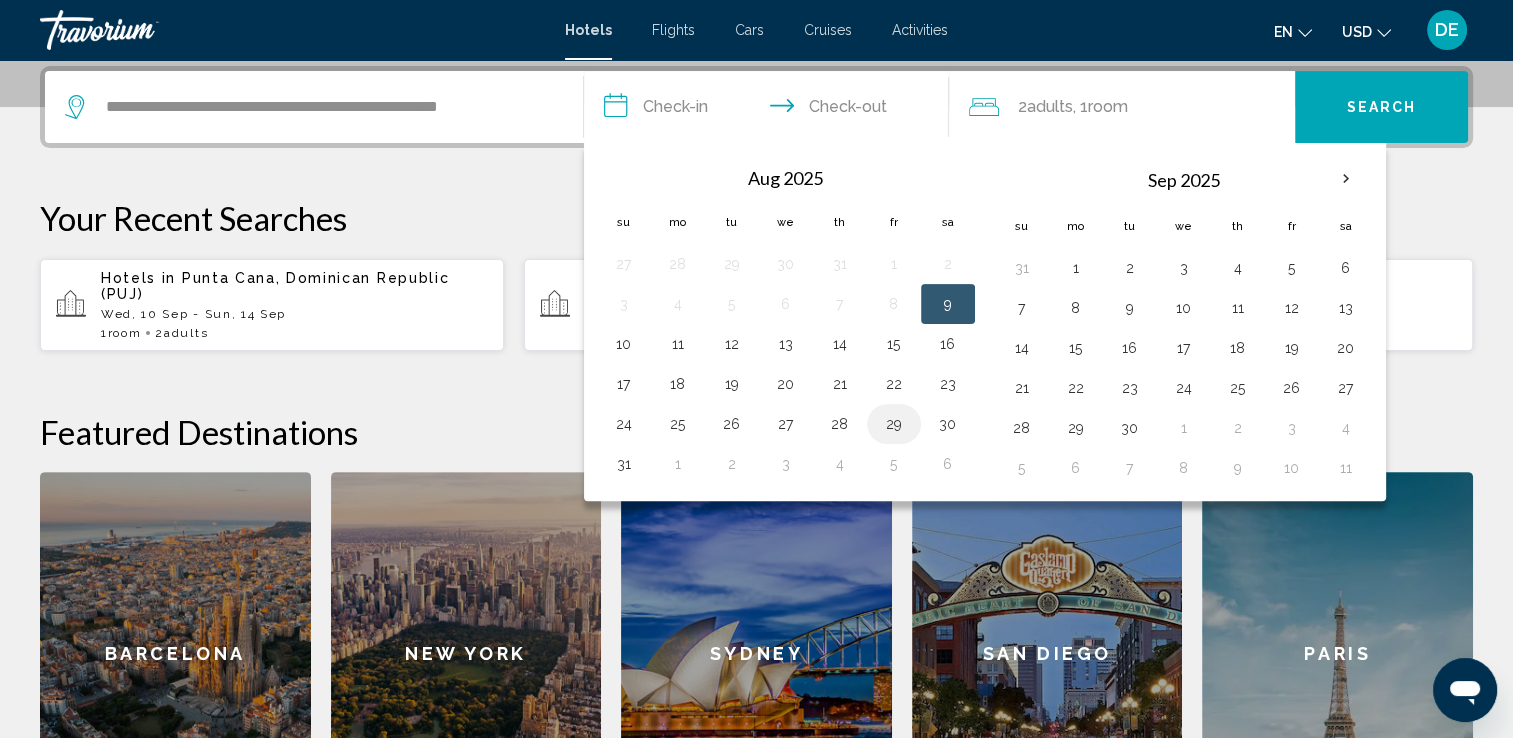 click on "29" at bounding box center [894, 424] 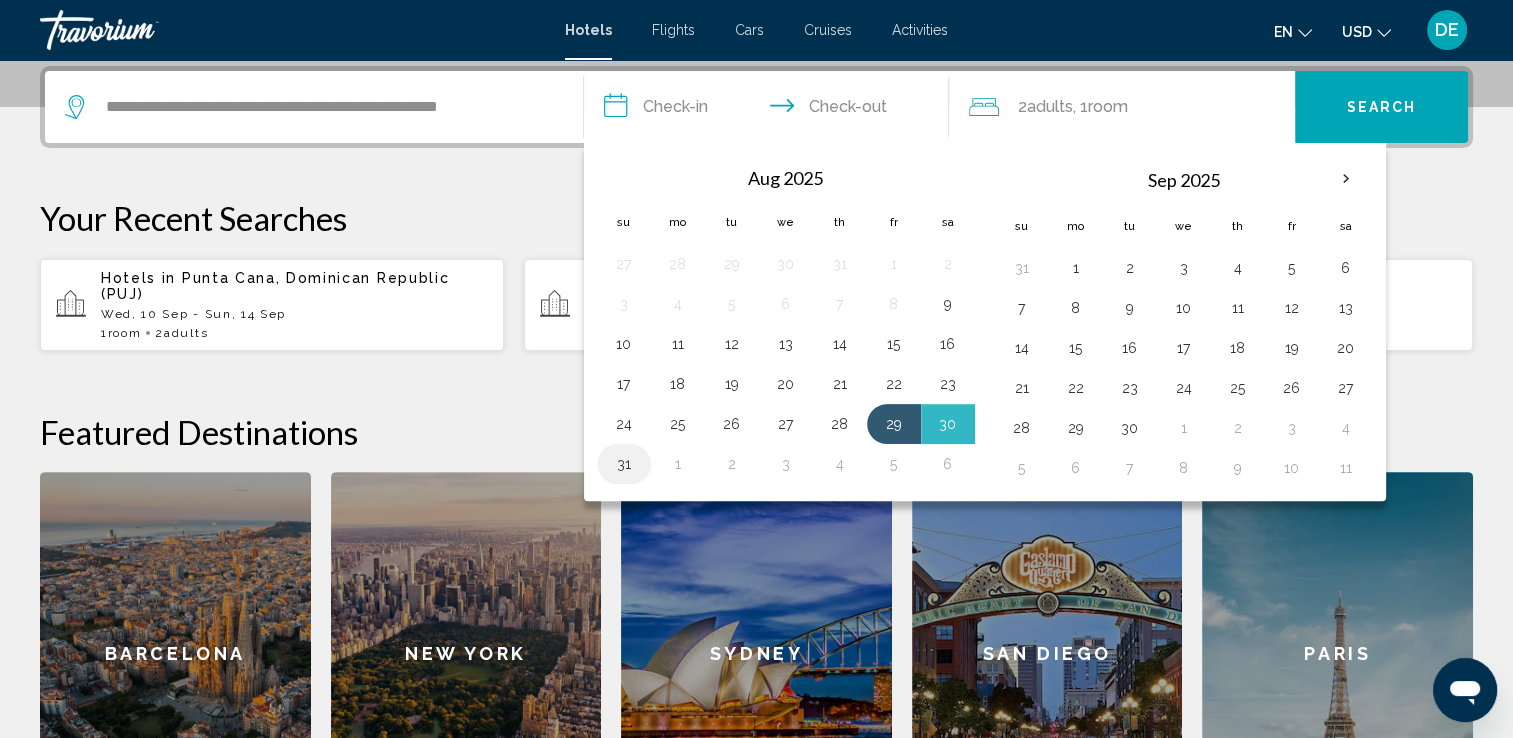 click on "31" at bounding box center (624, 464) 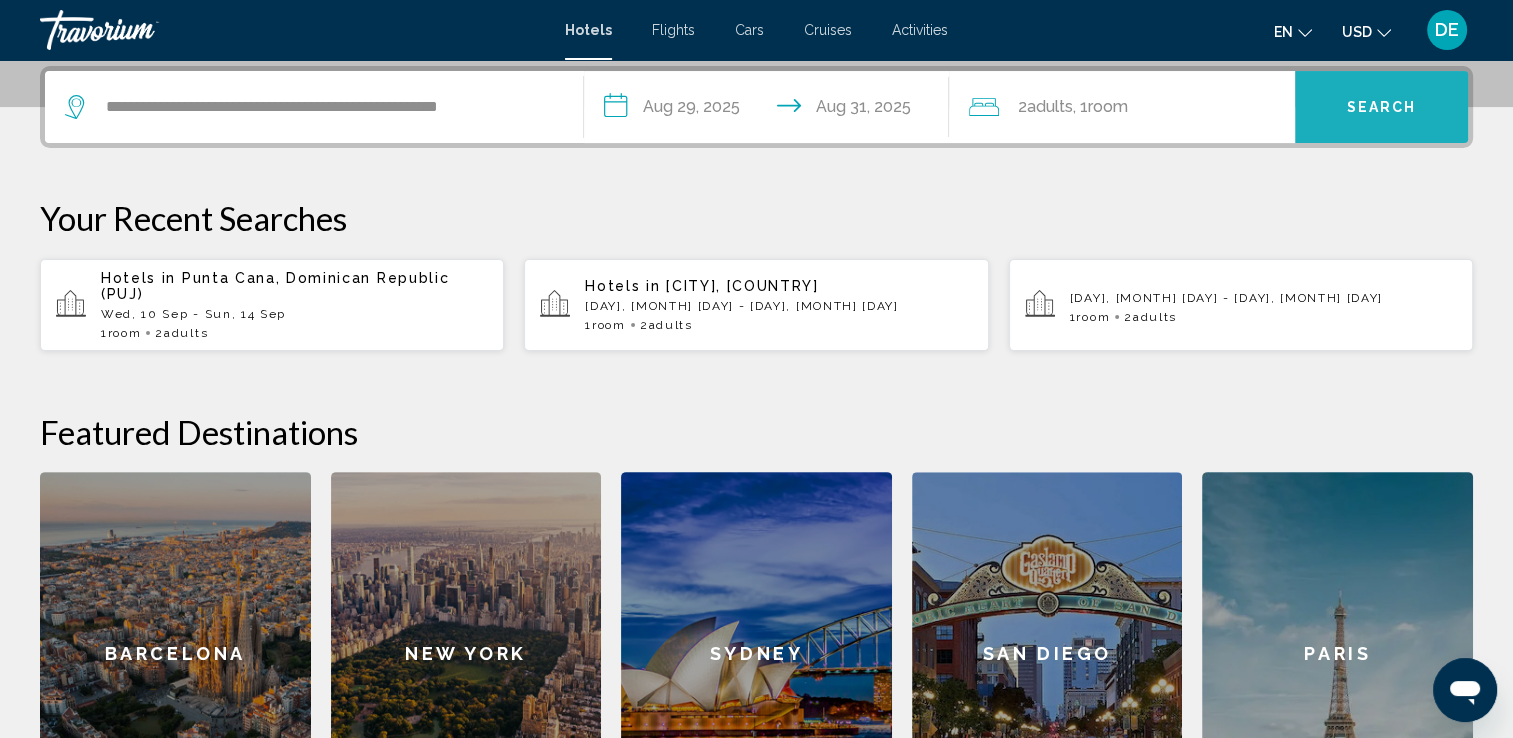 click on "Search" at bounding box center [1382, 108] 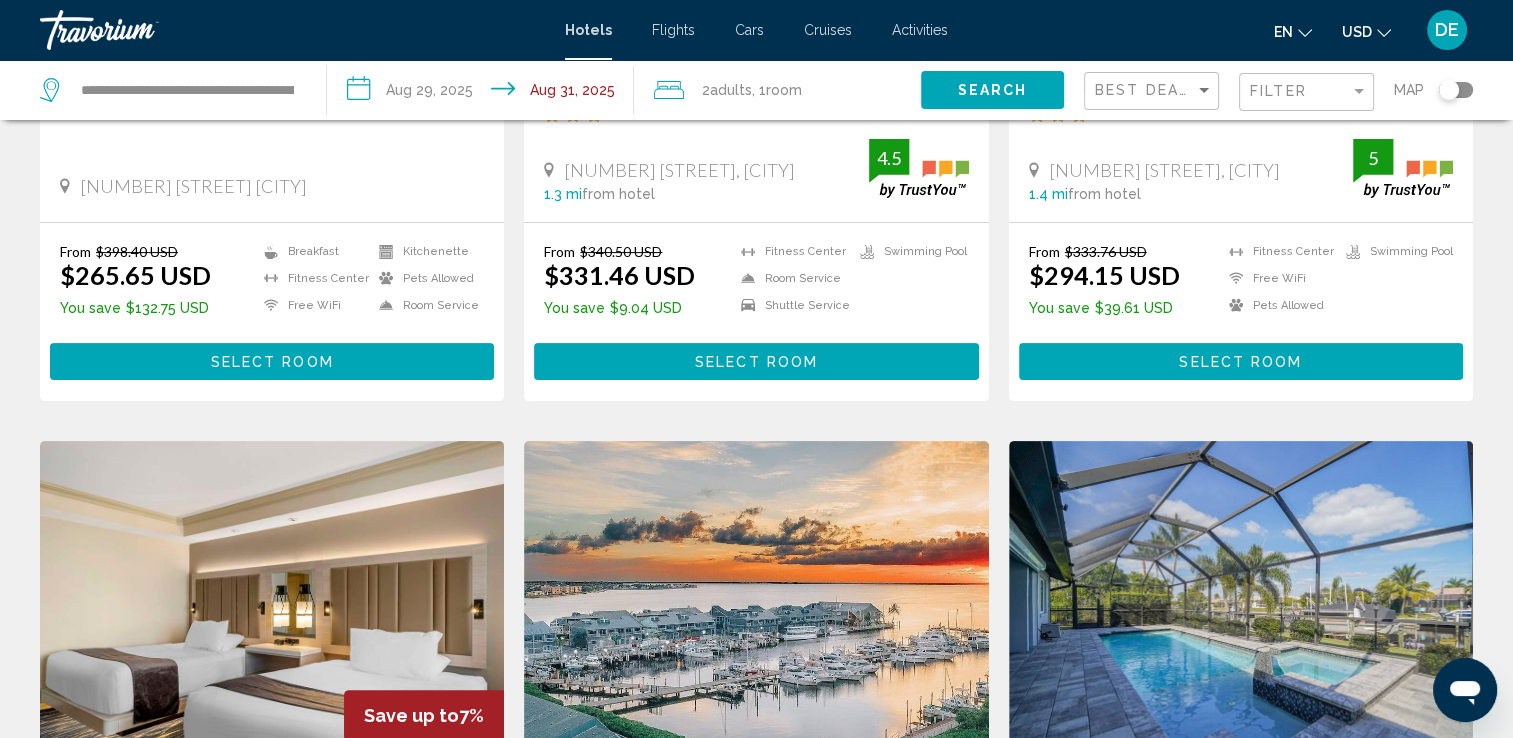 scroll, scrollTop: 0, scrollLeft: 0, axis: both 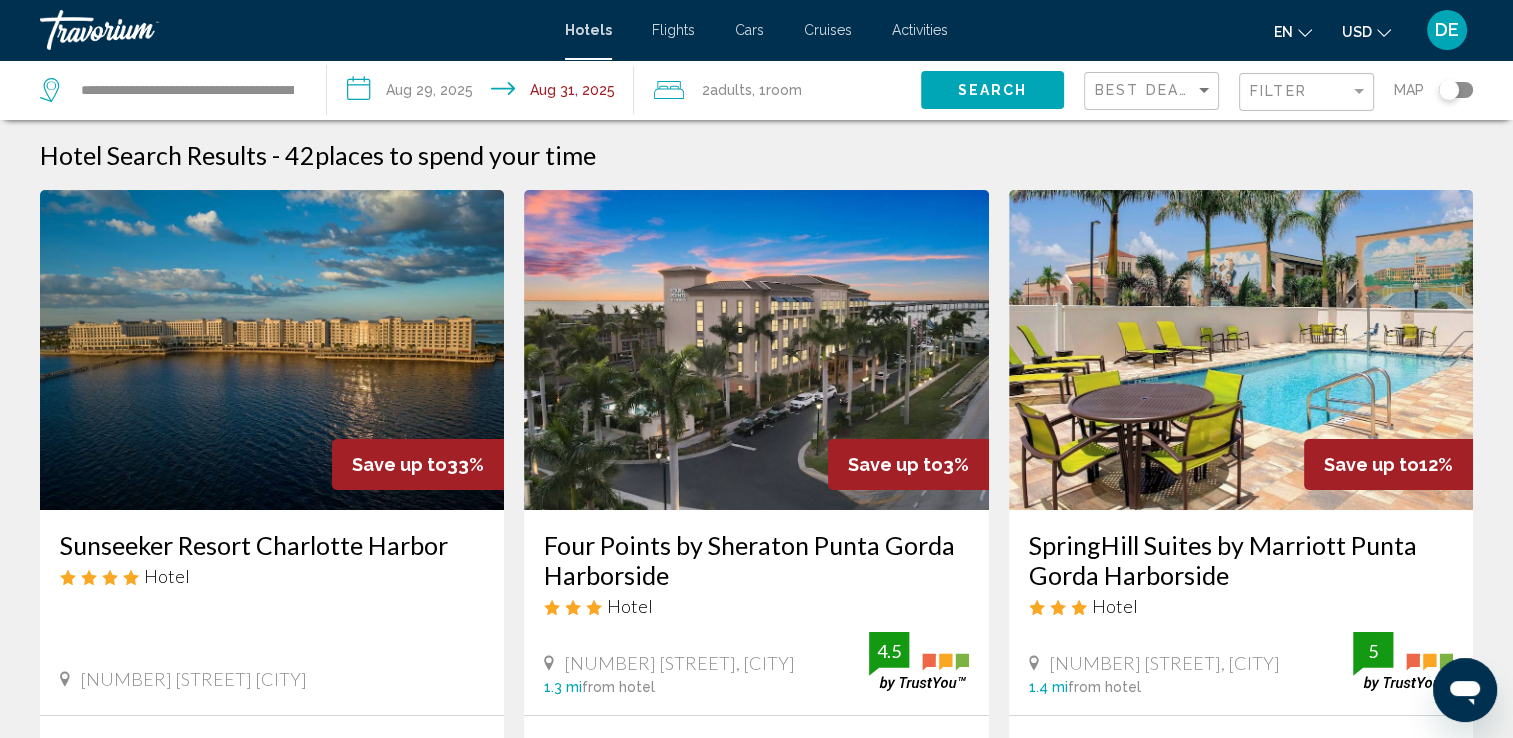 click at bounding box center [272, 350] 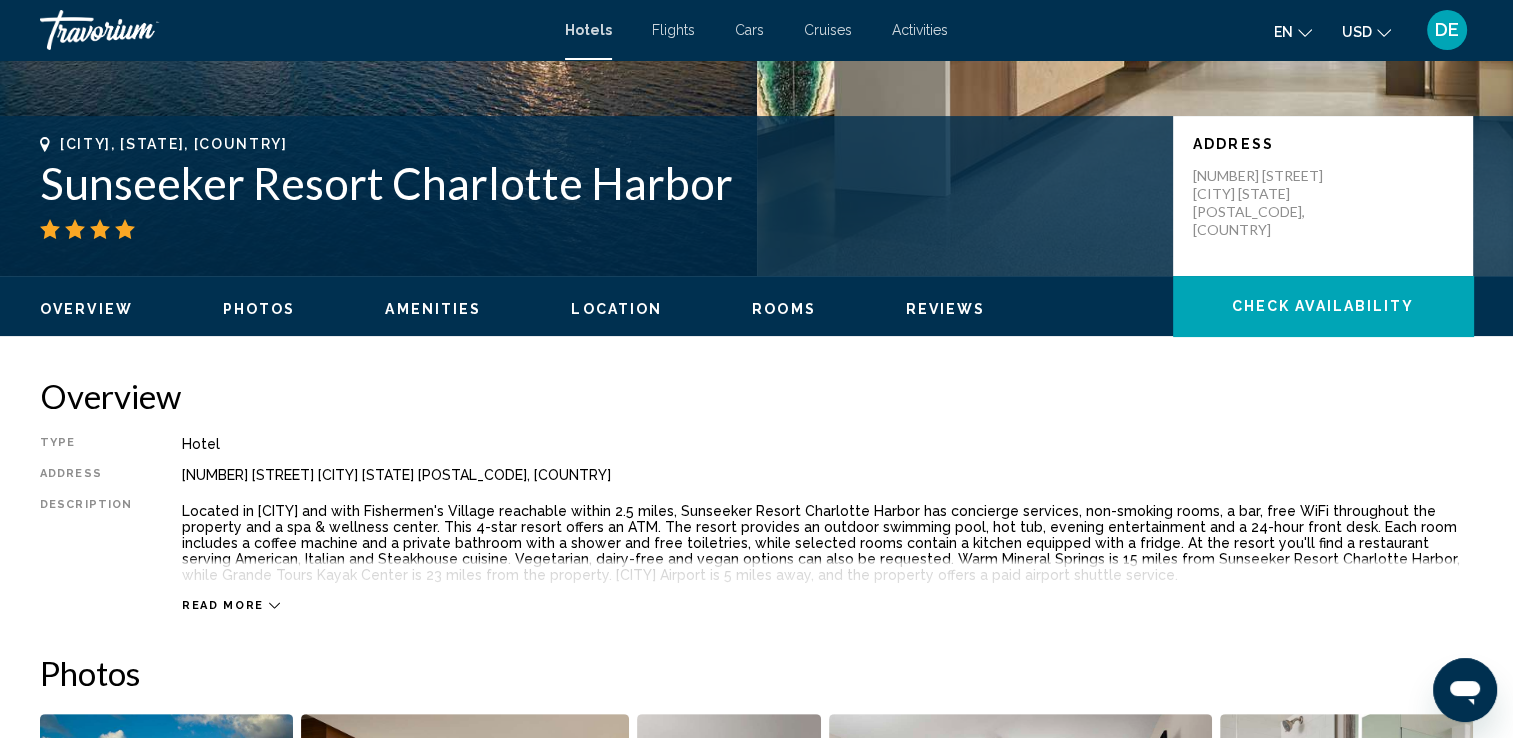 scroll, scrollTop: 400, scrollLeft: 0, axis: vertical 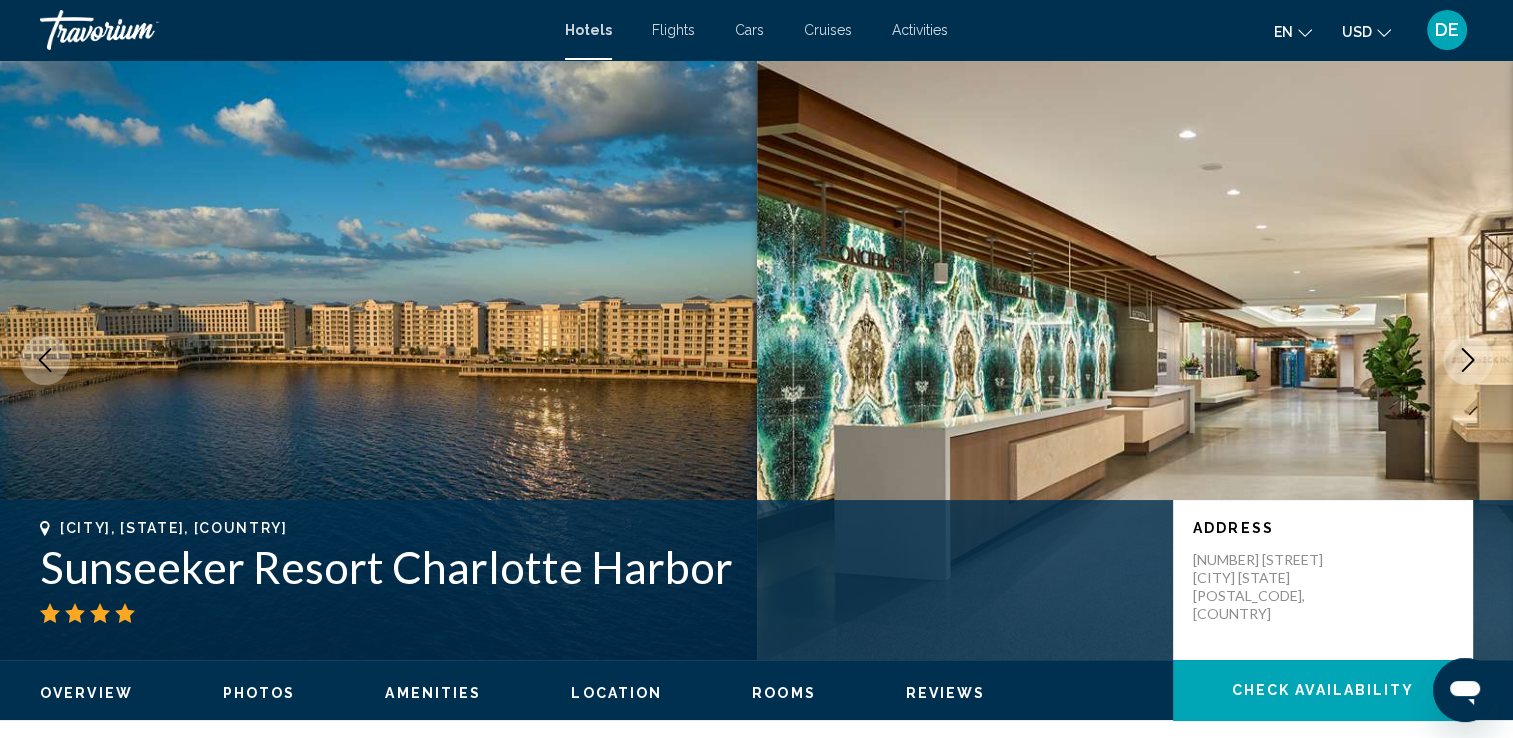 click 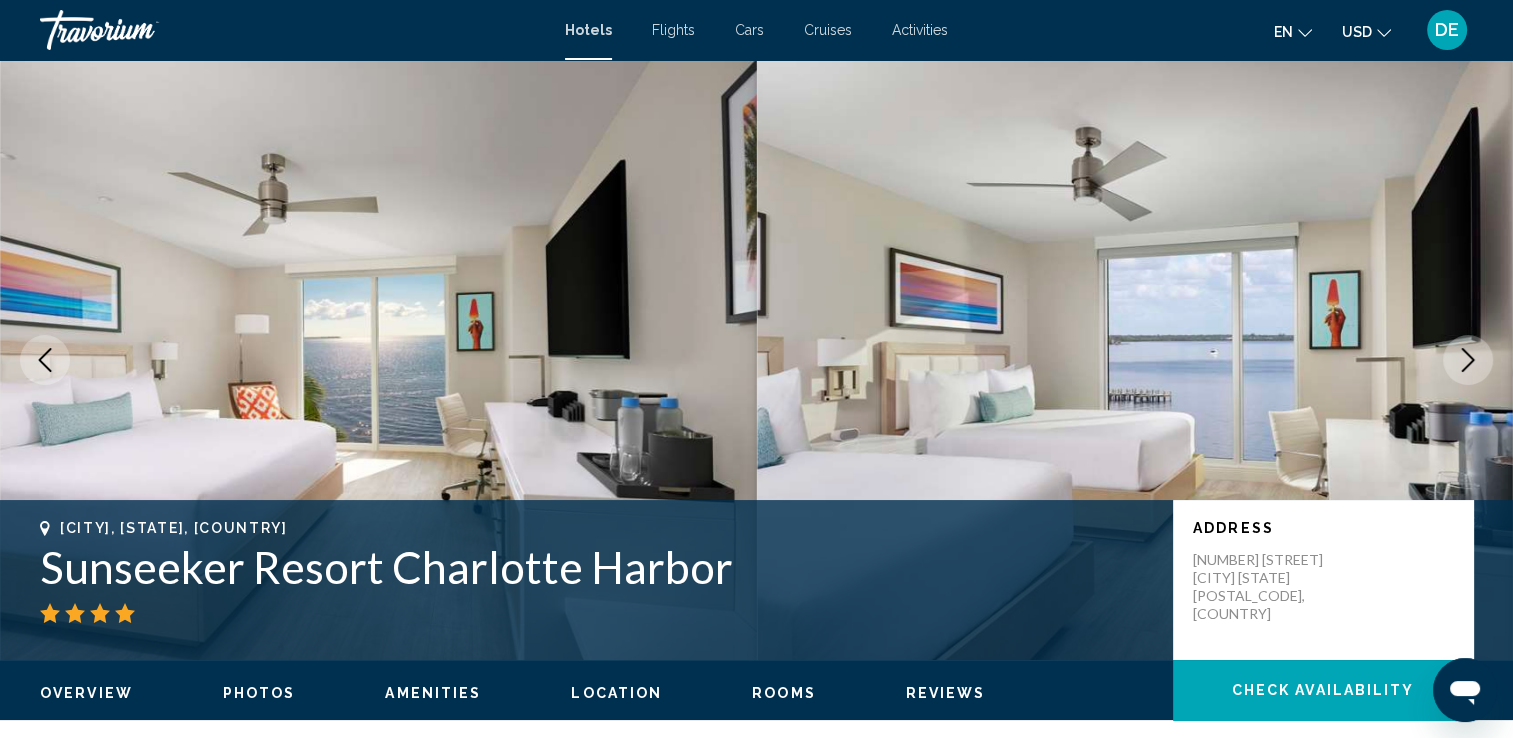 click 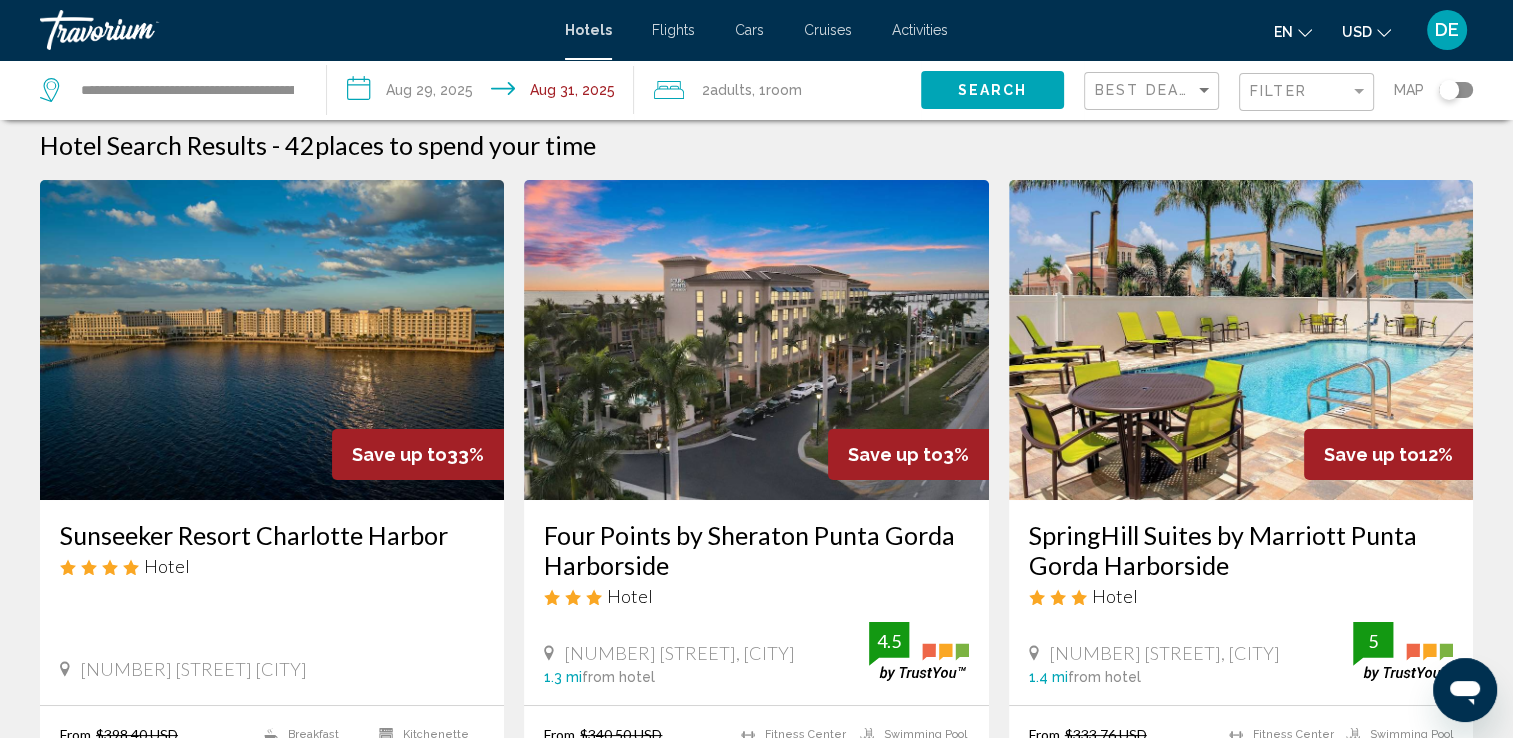 scroll, scrollTop: 0, scrollLeft: 0, axis: both 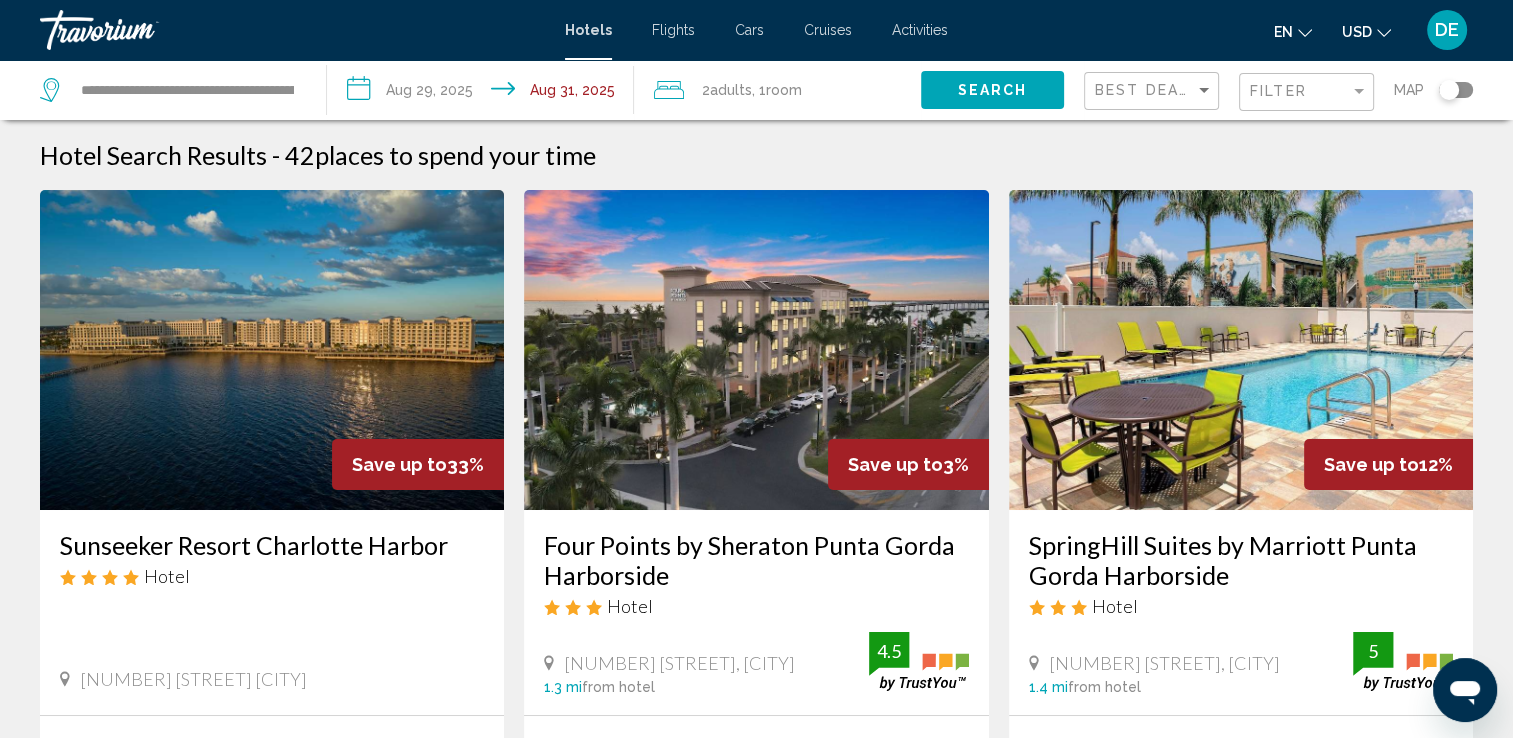 click at bounding box center (272, 350) 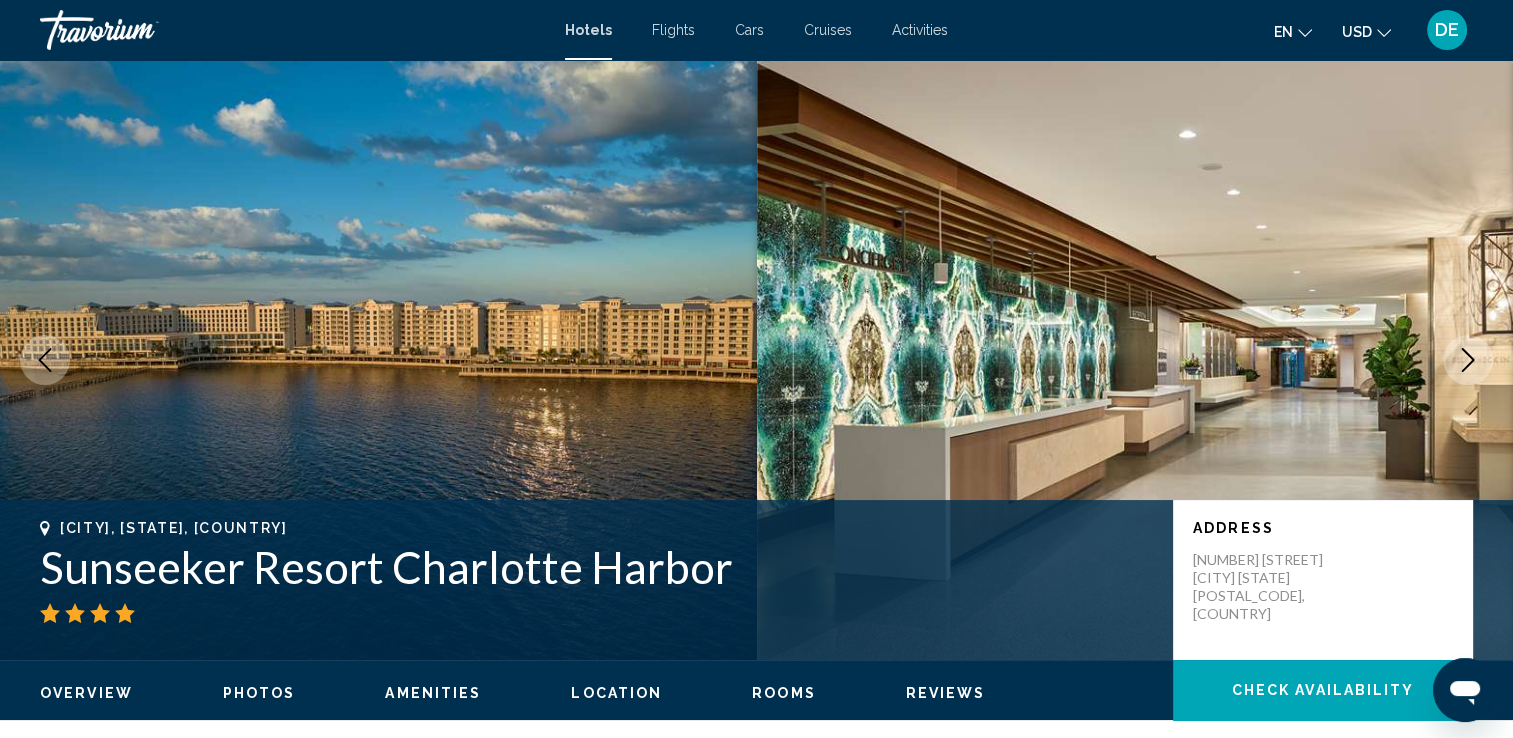 click on "Overview
Photos
Amenities
Location
Rooms
Reviews
Check Availability" 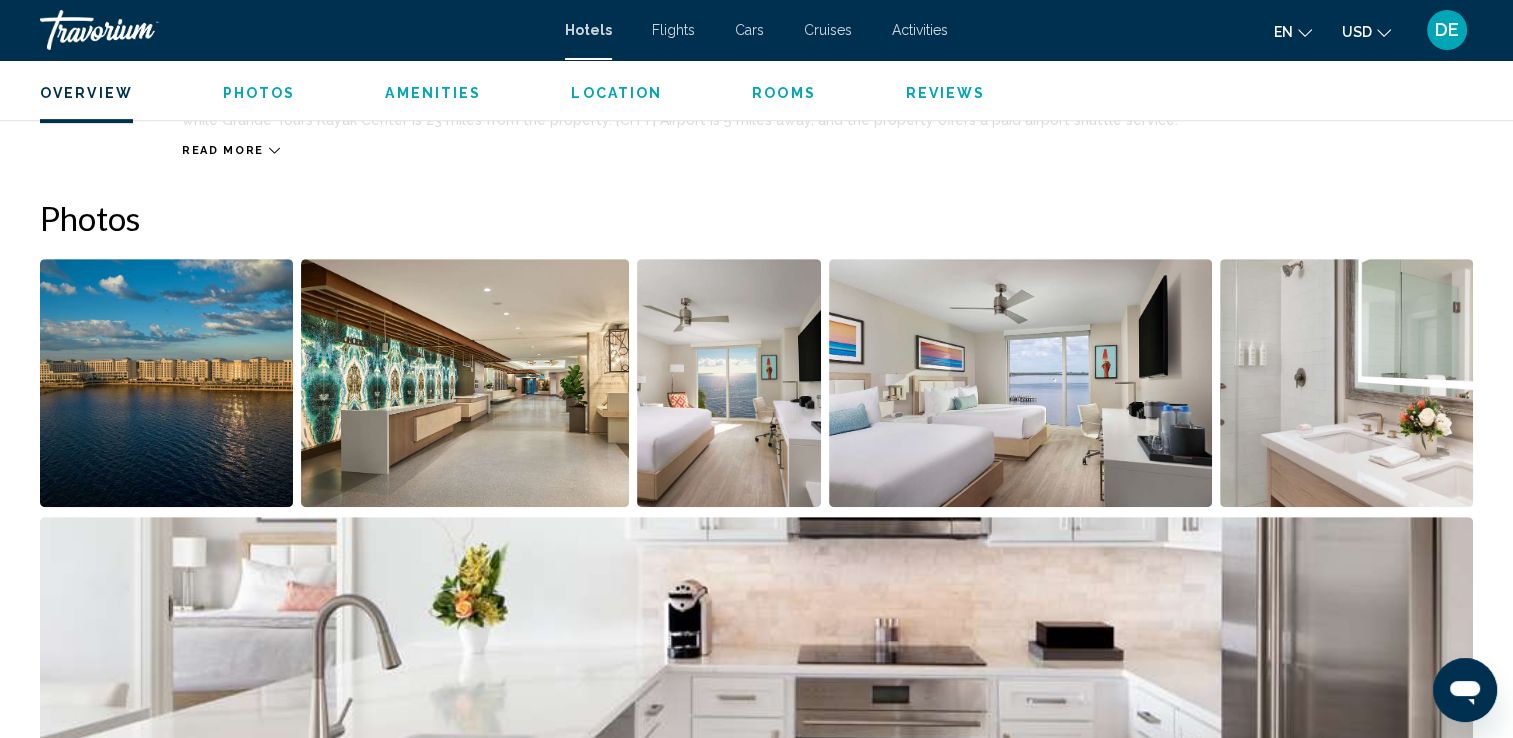 scroll, scrollTop: 916, scrollLeft: 0, axis: vertical 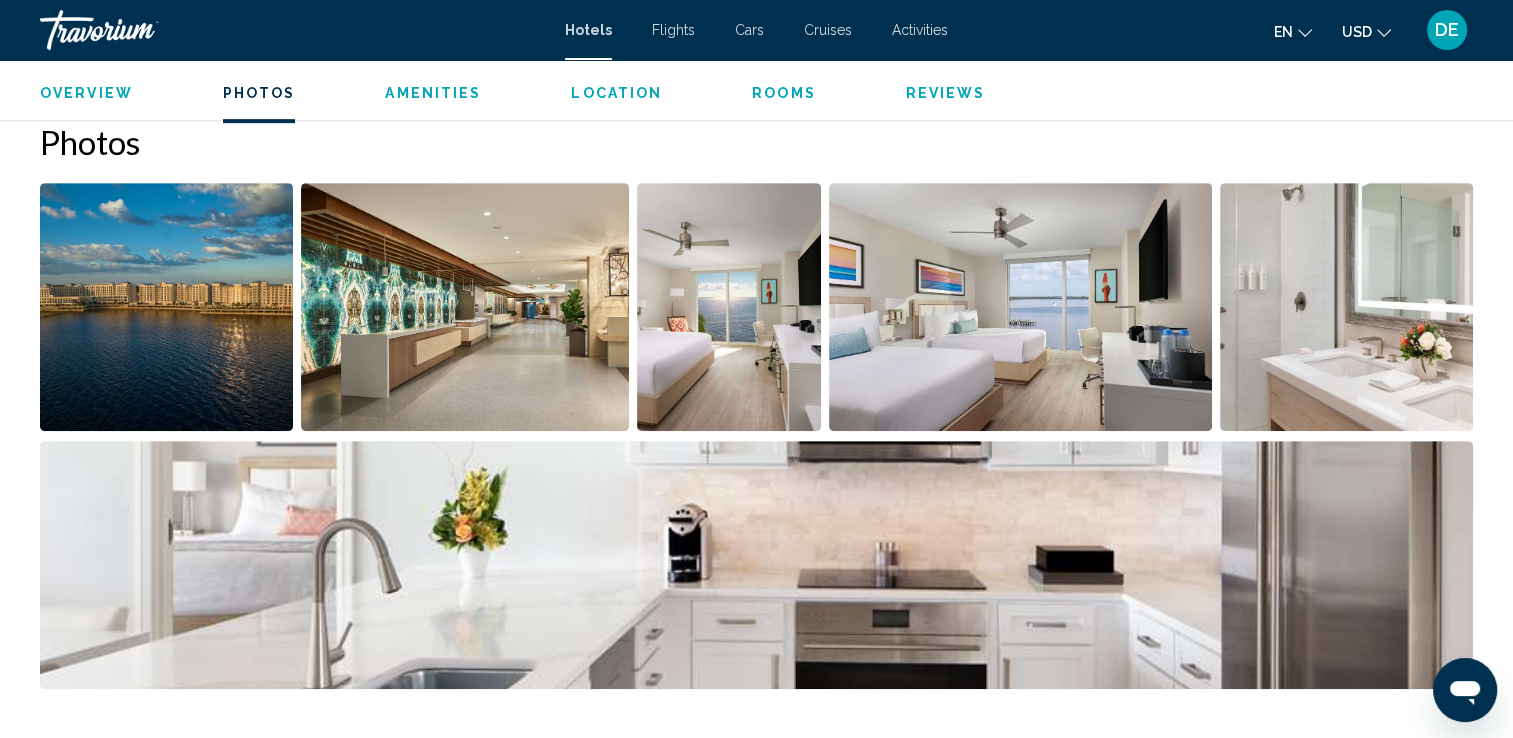 click at bounding box center [166, 307] 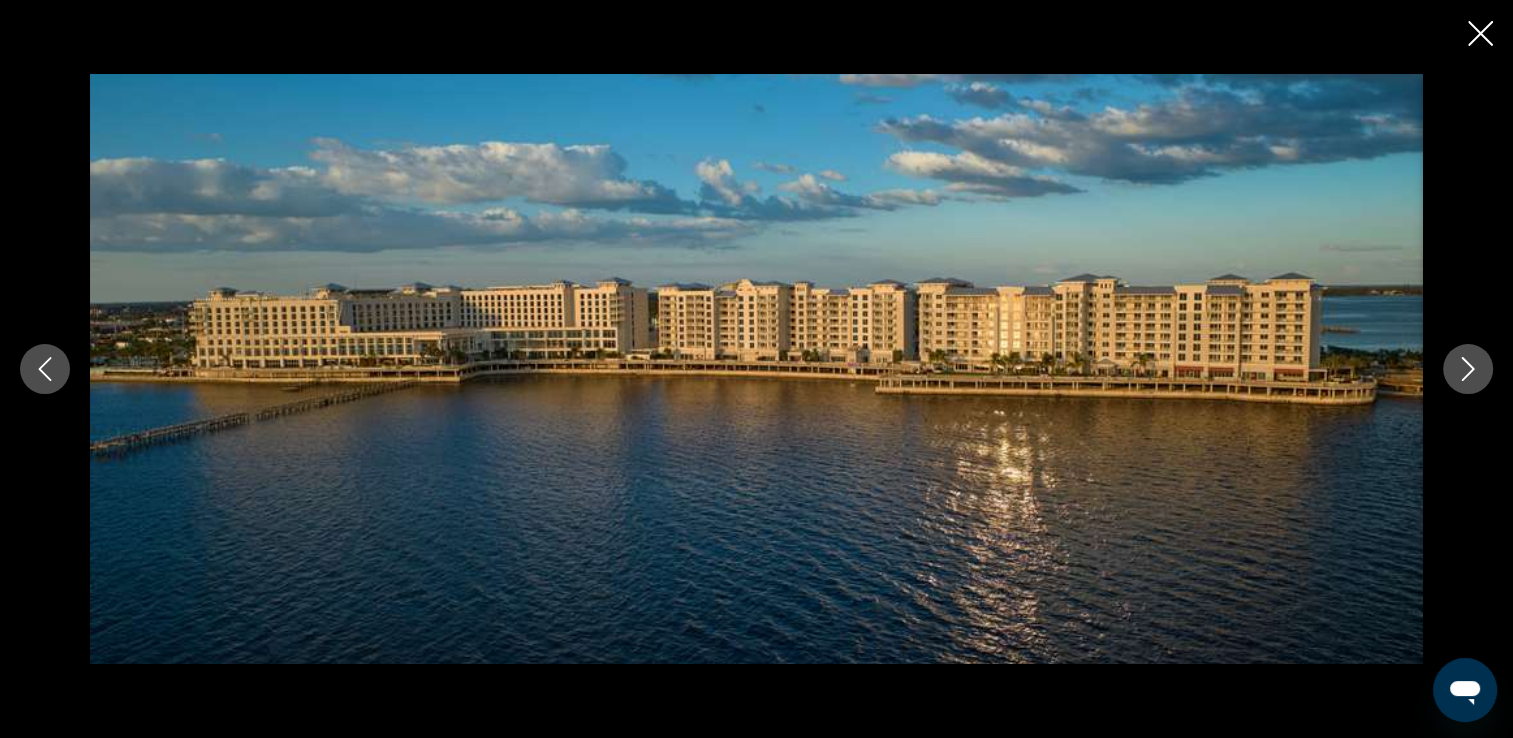 click 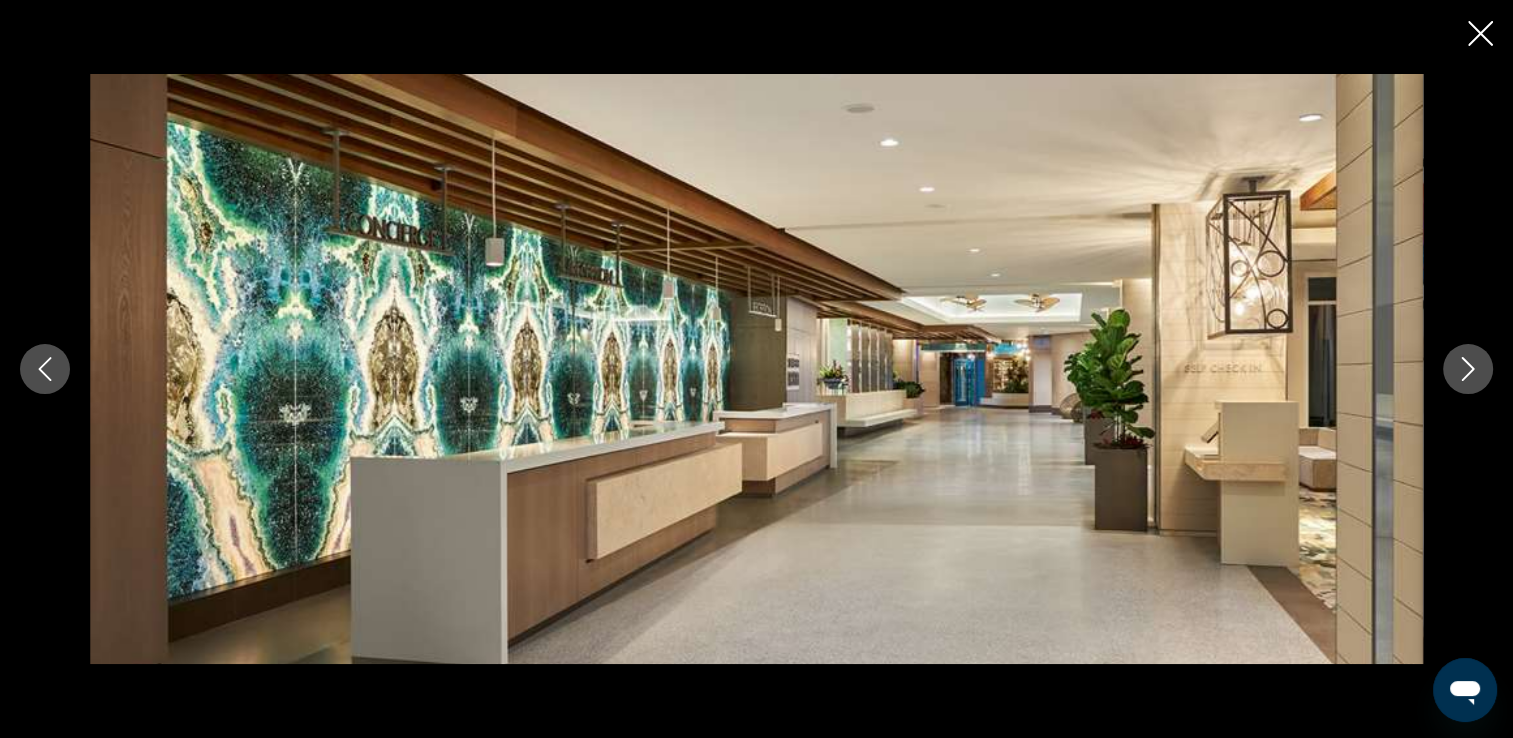 click 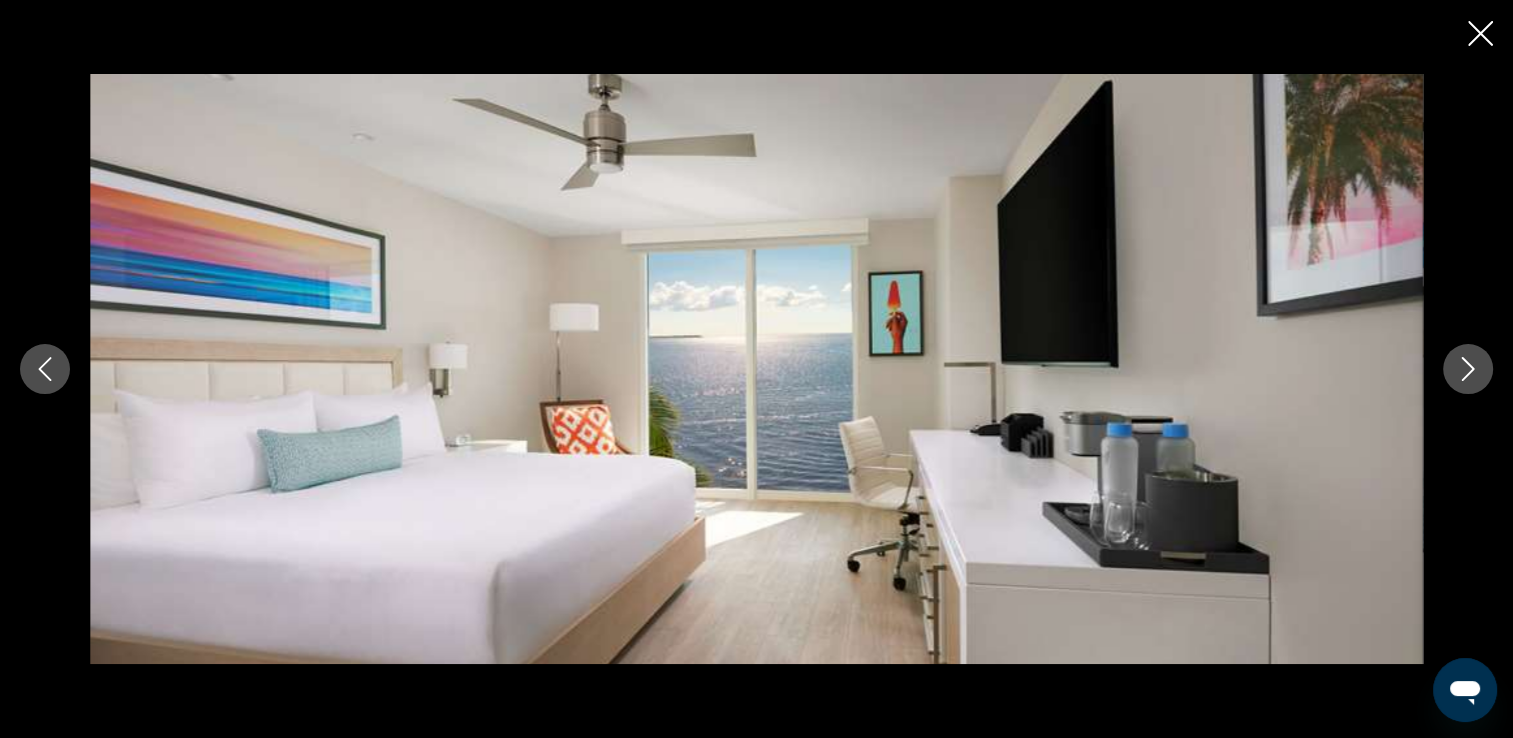 click 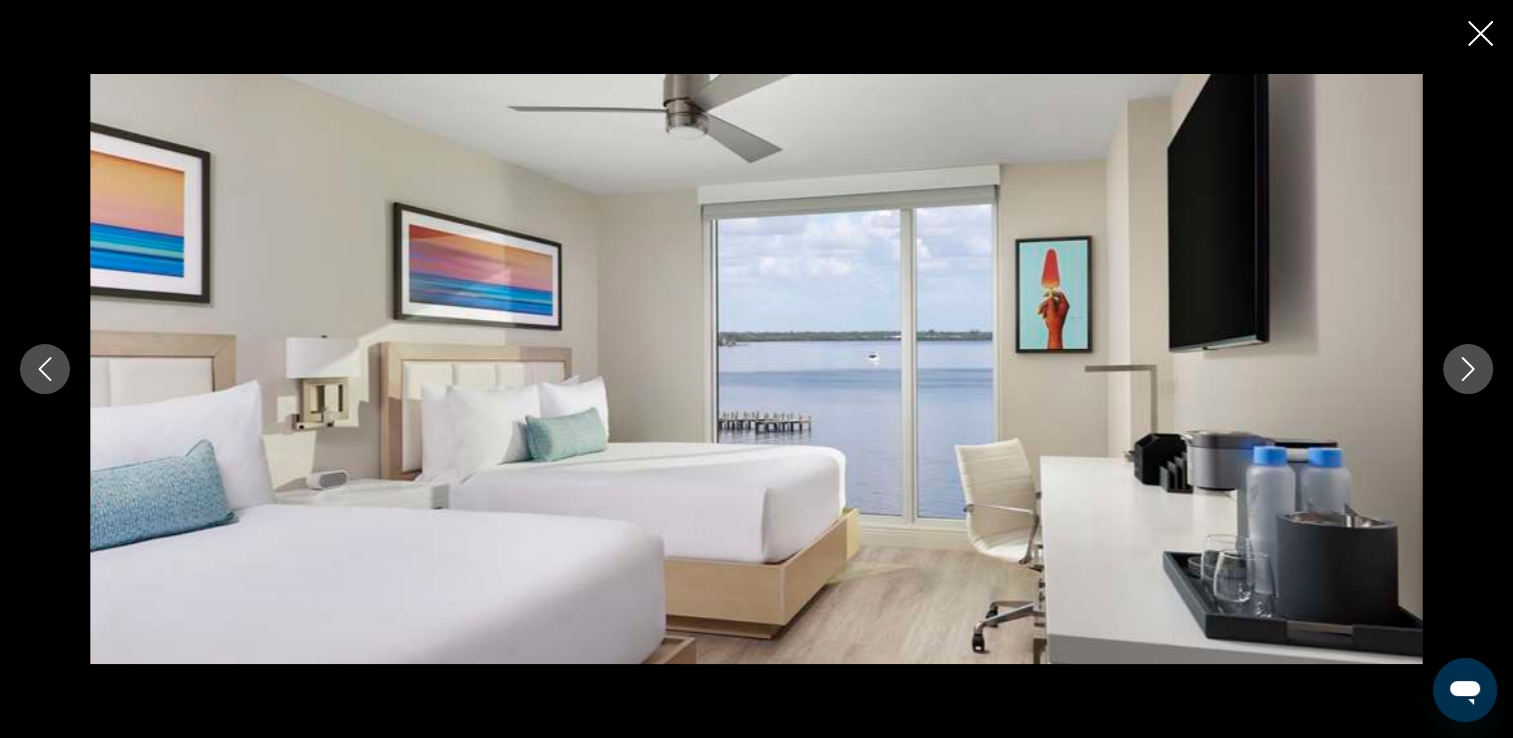 click 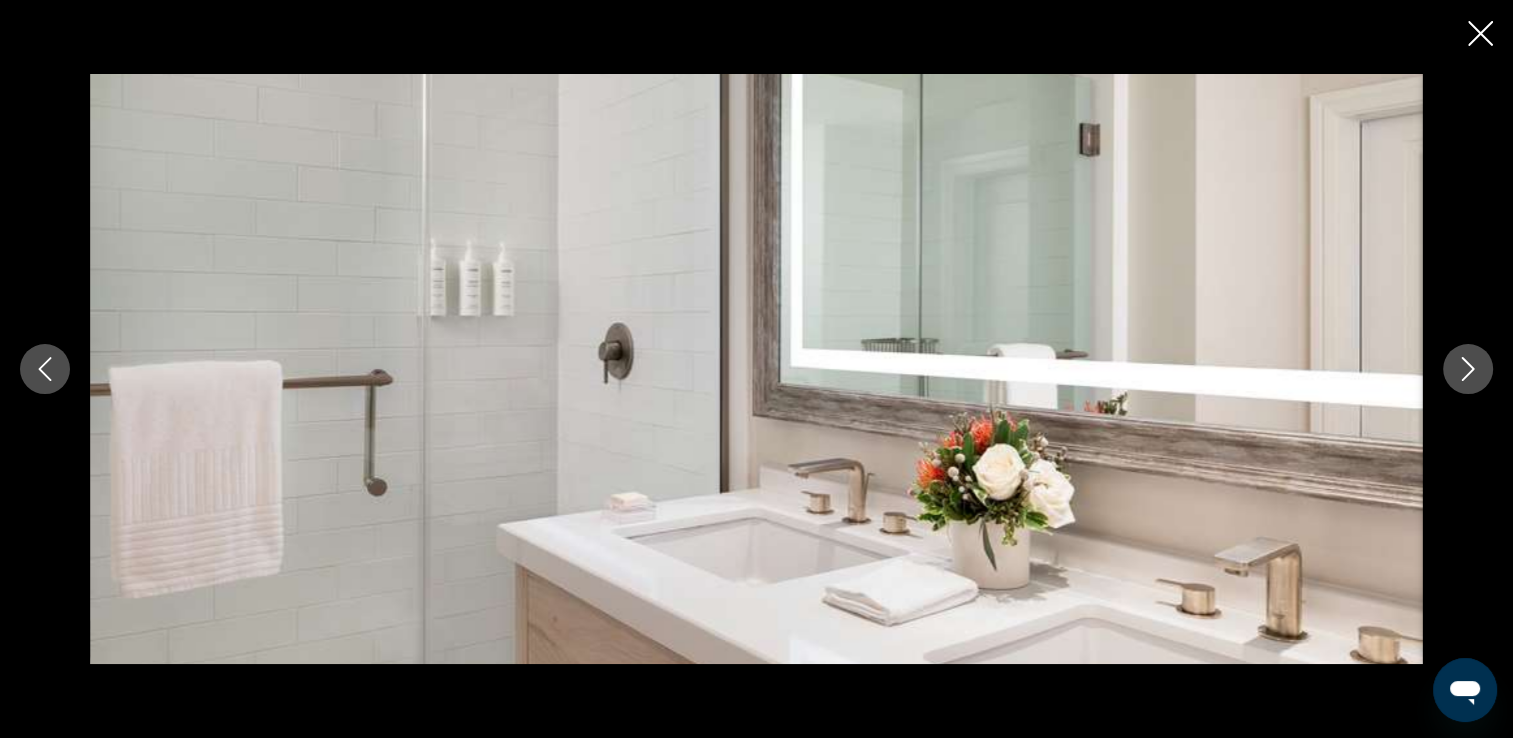 click 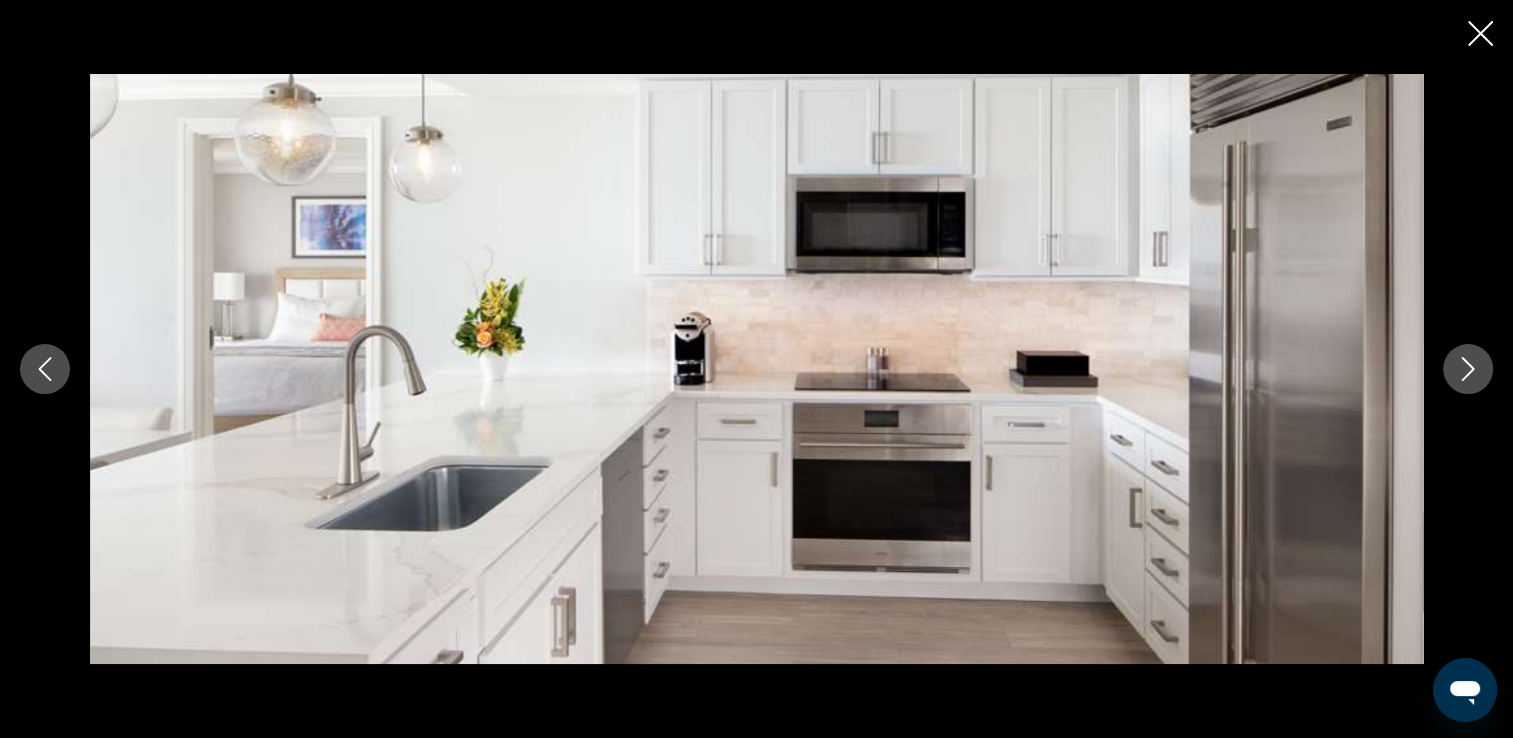 click 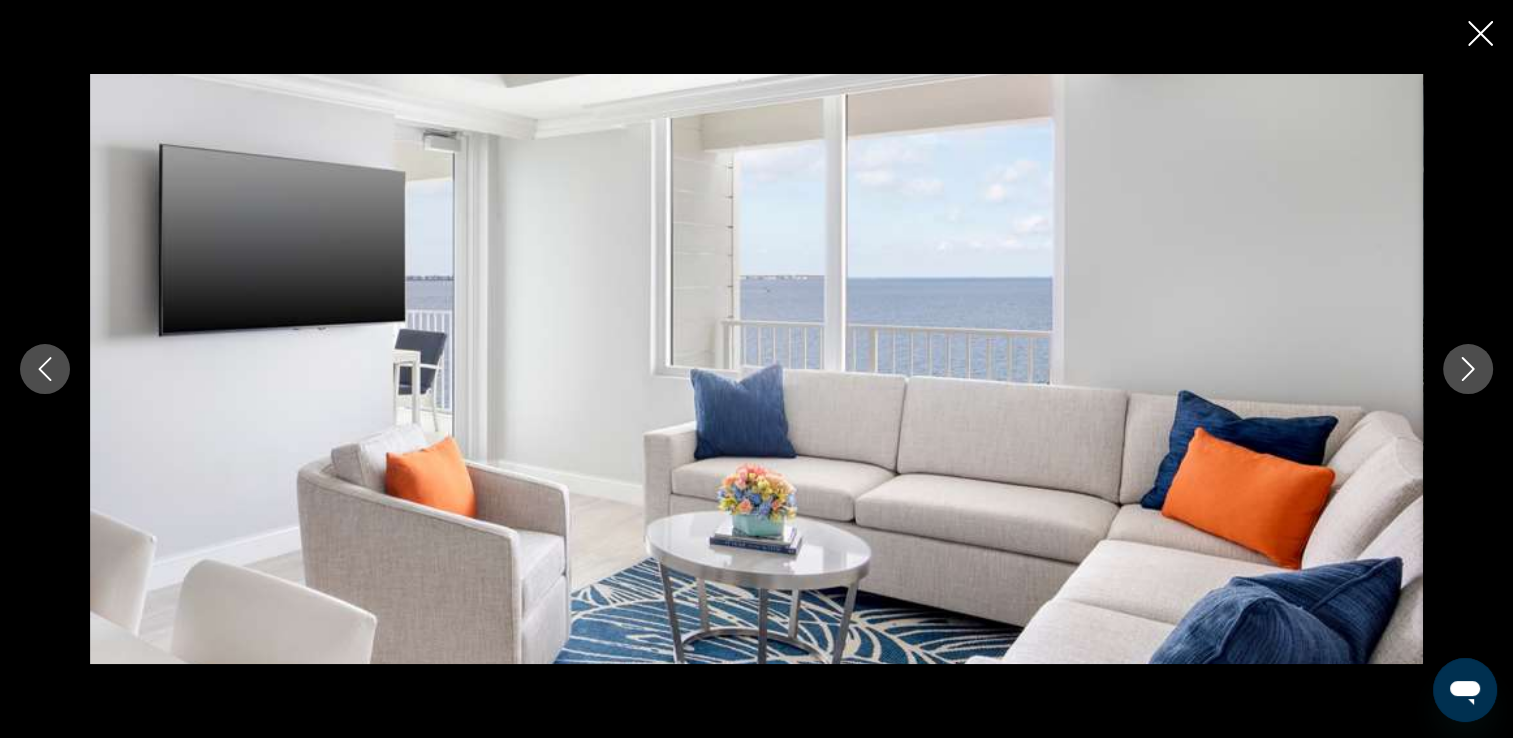 click 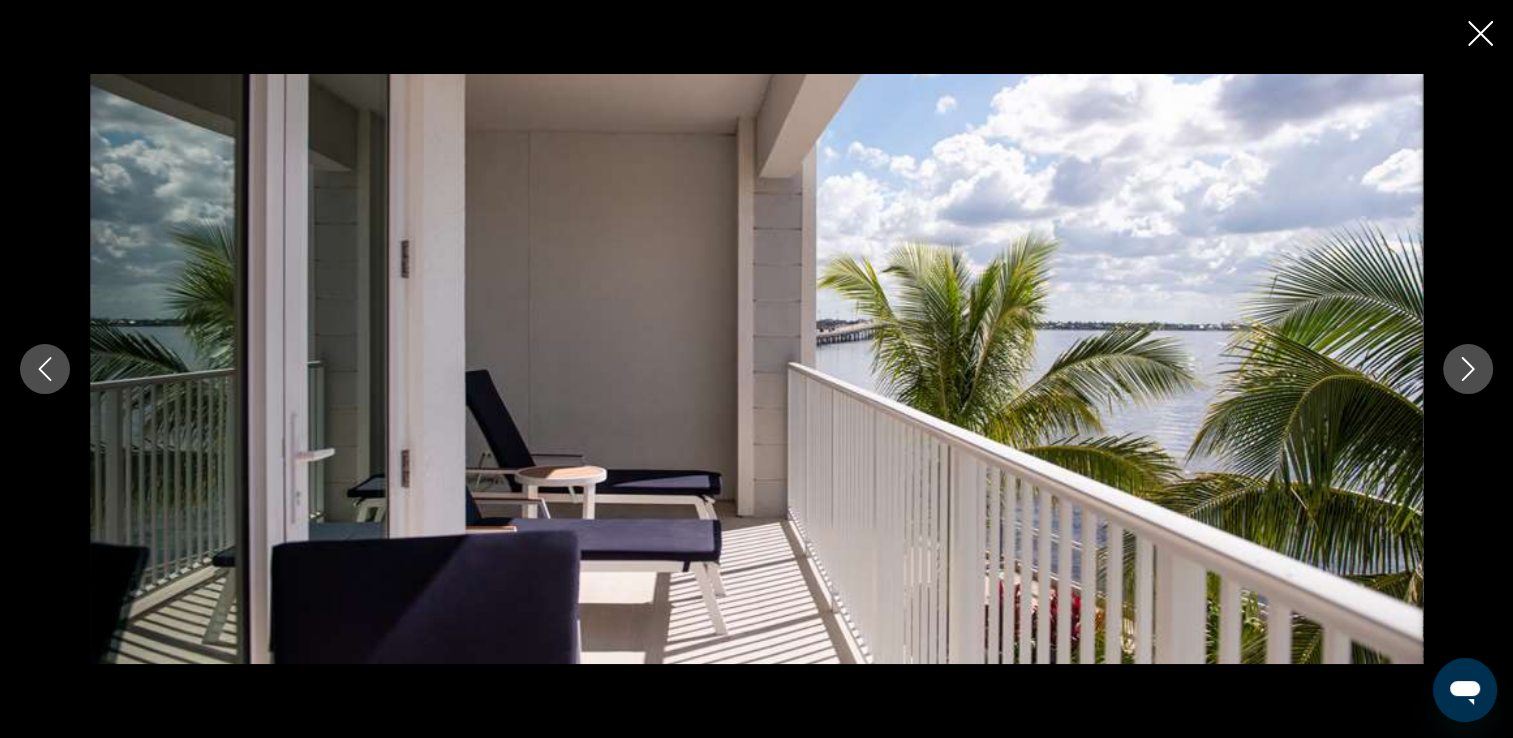 click 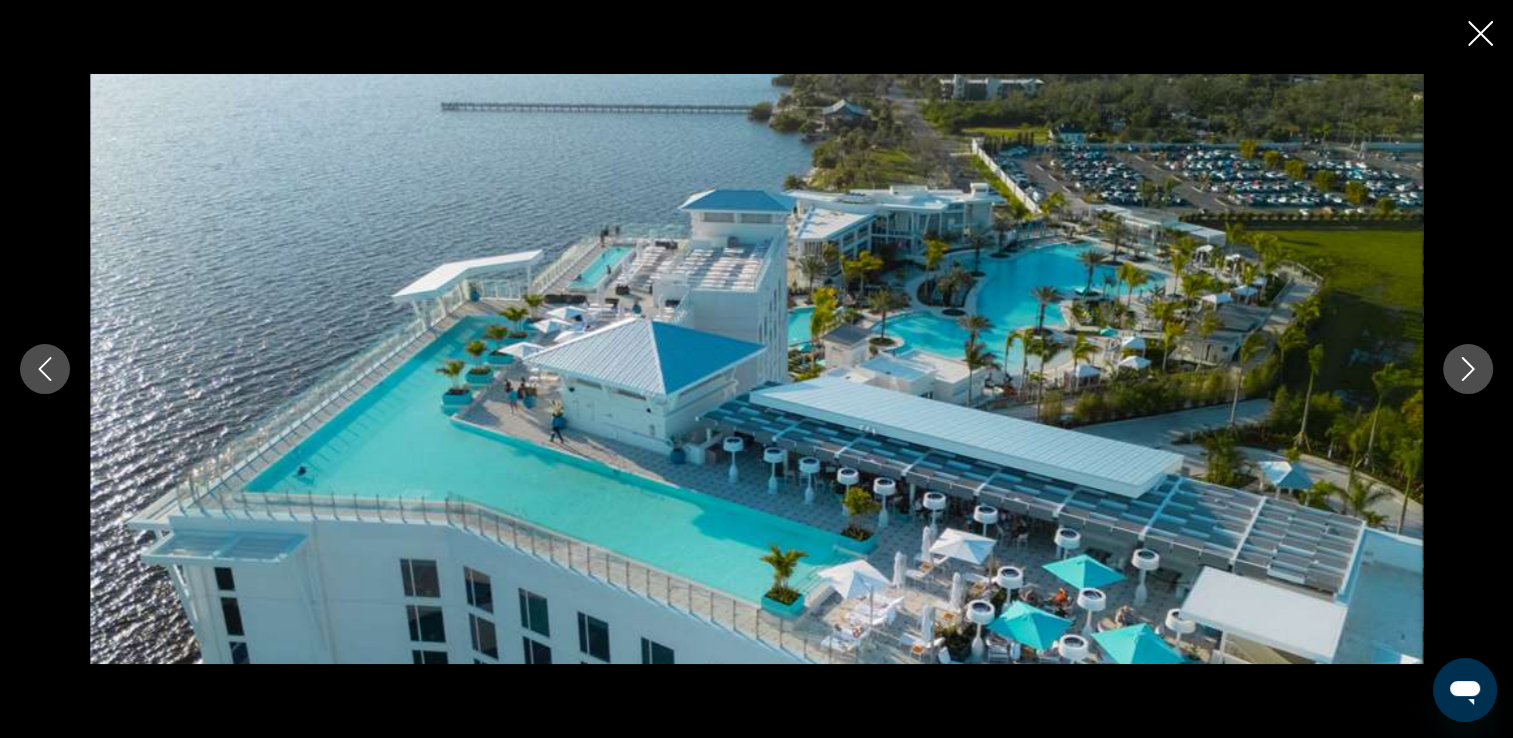click 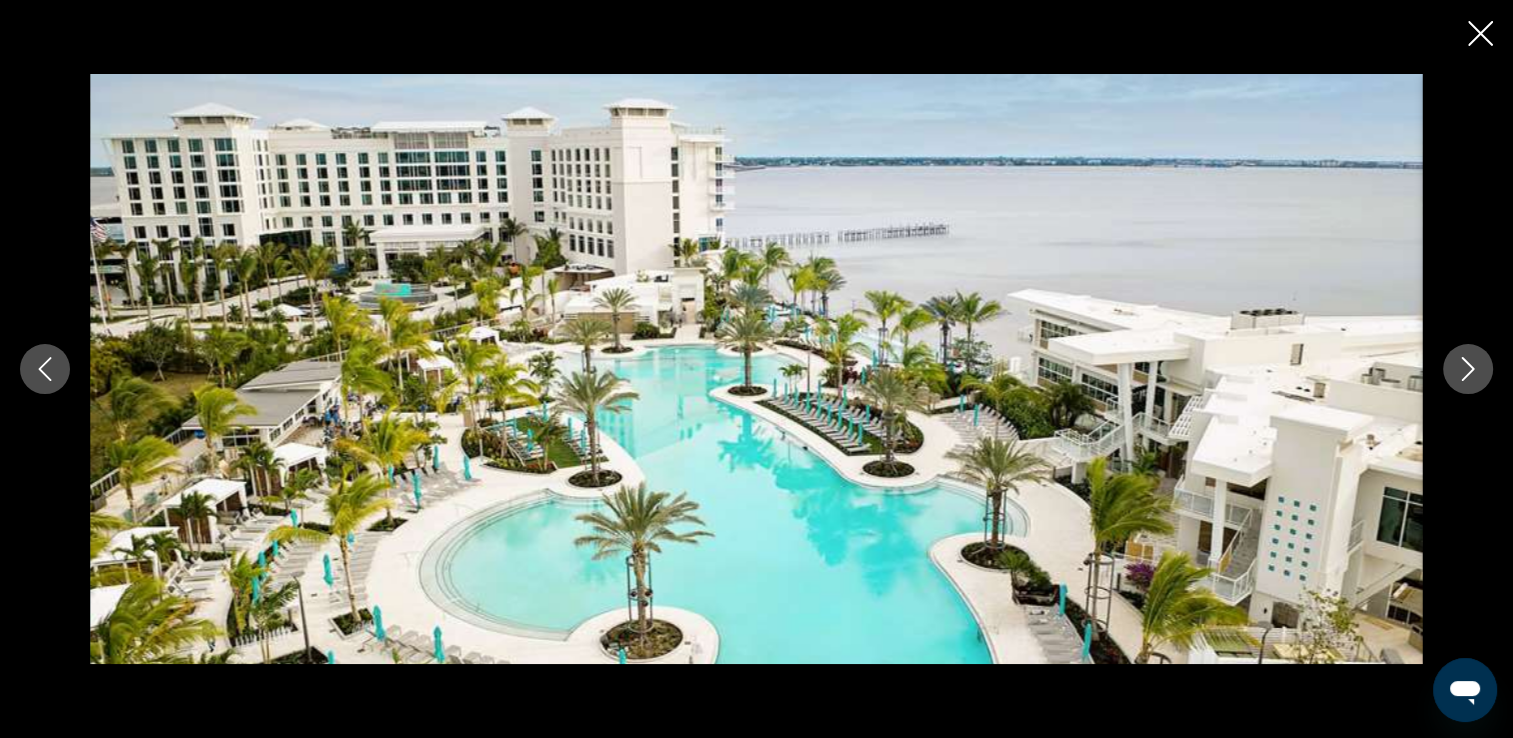click 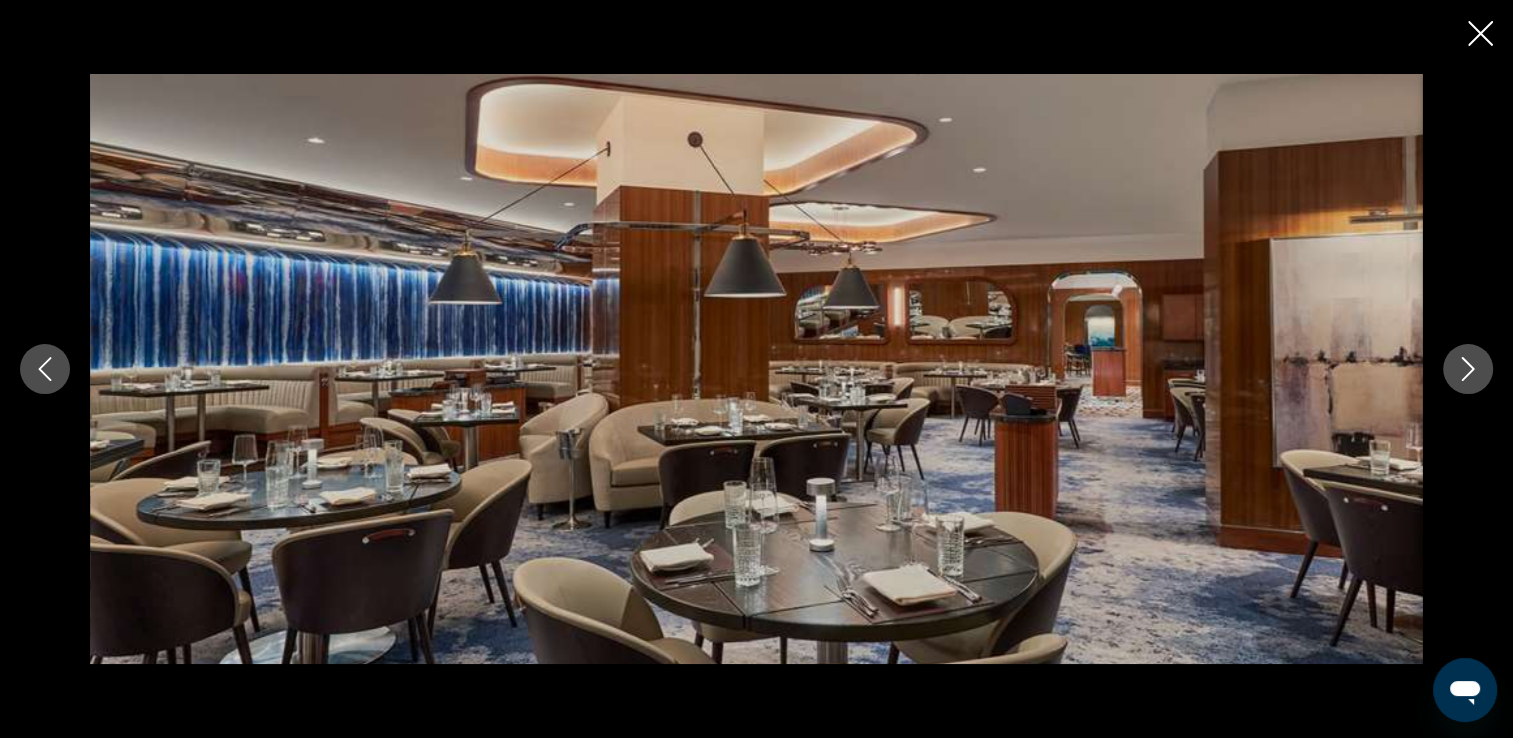 click 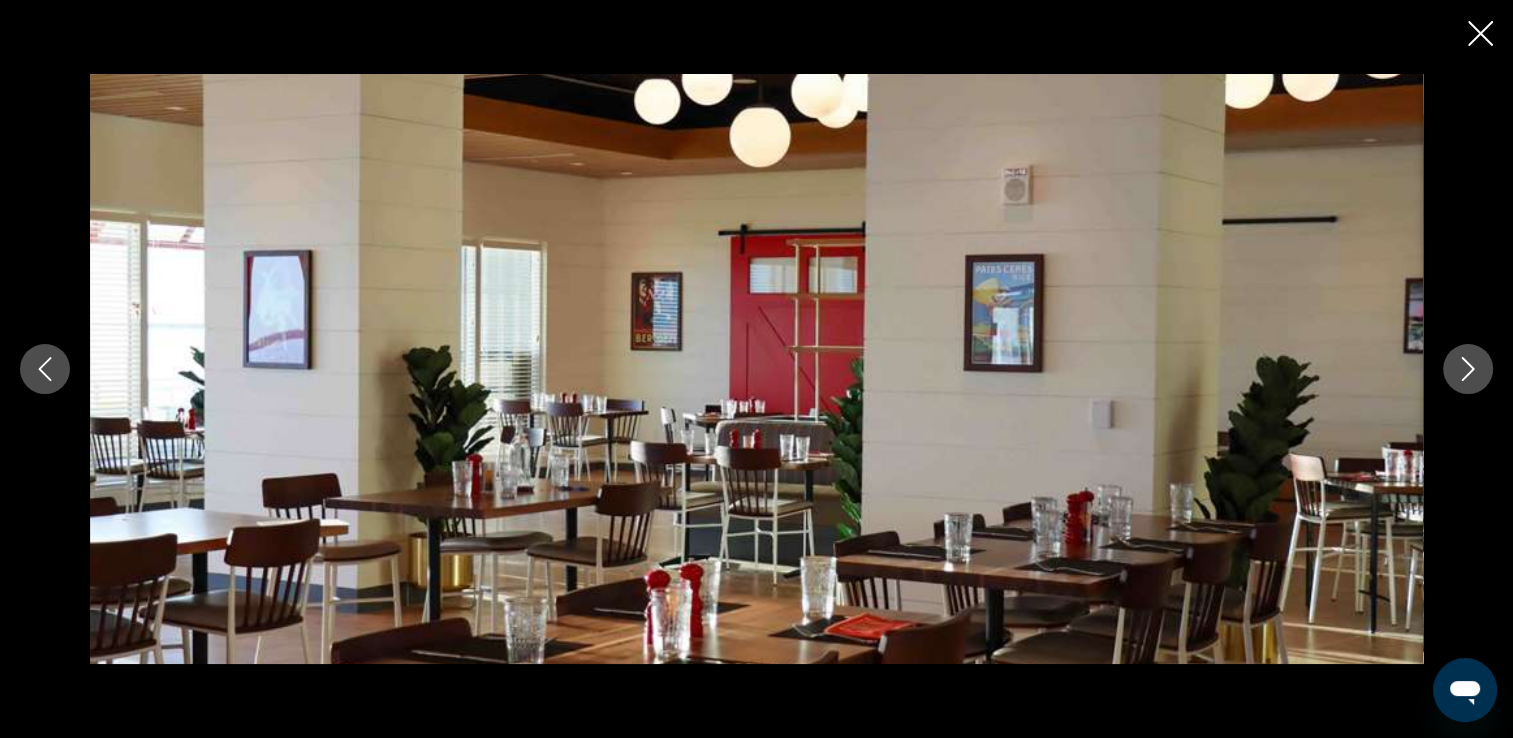 click 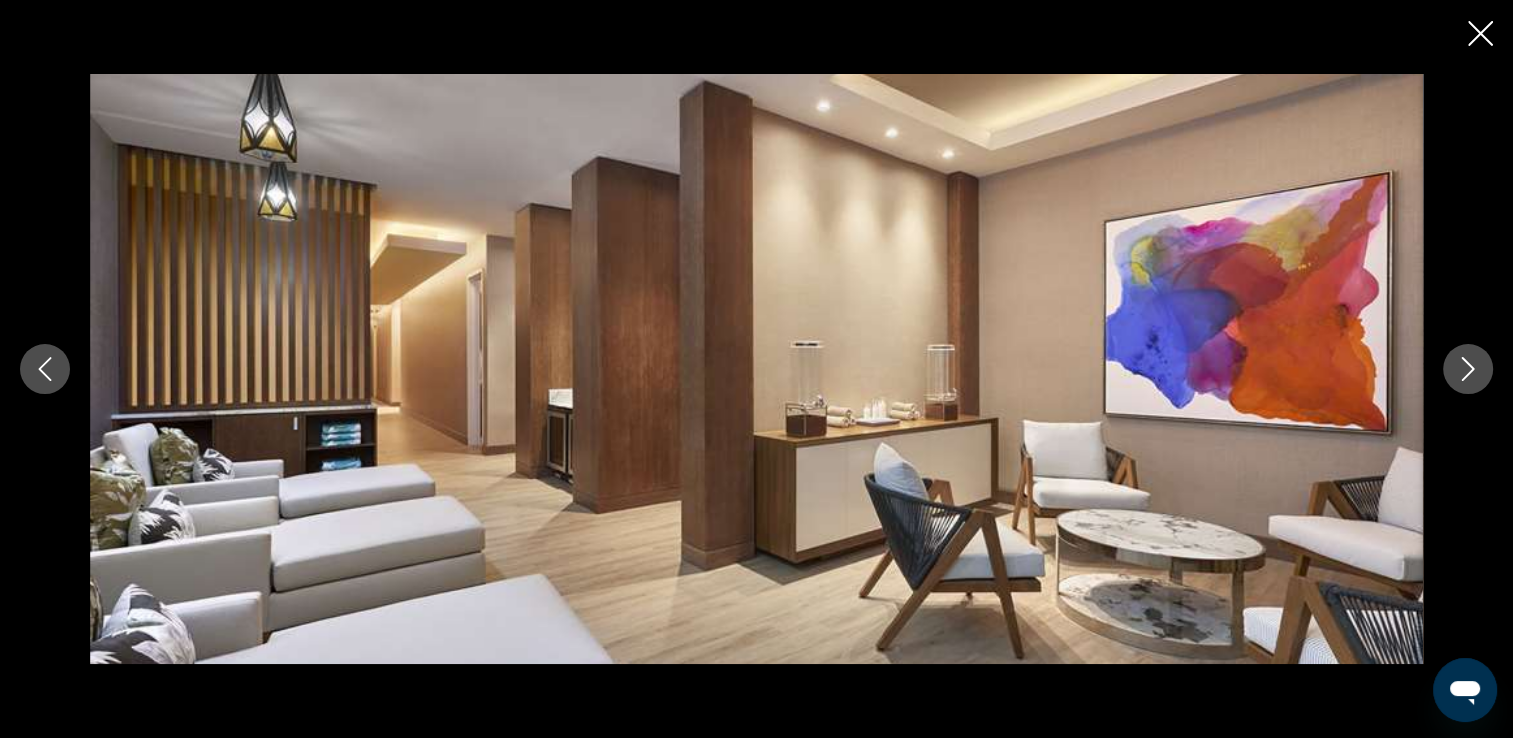 click 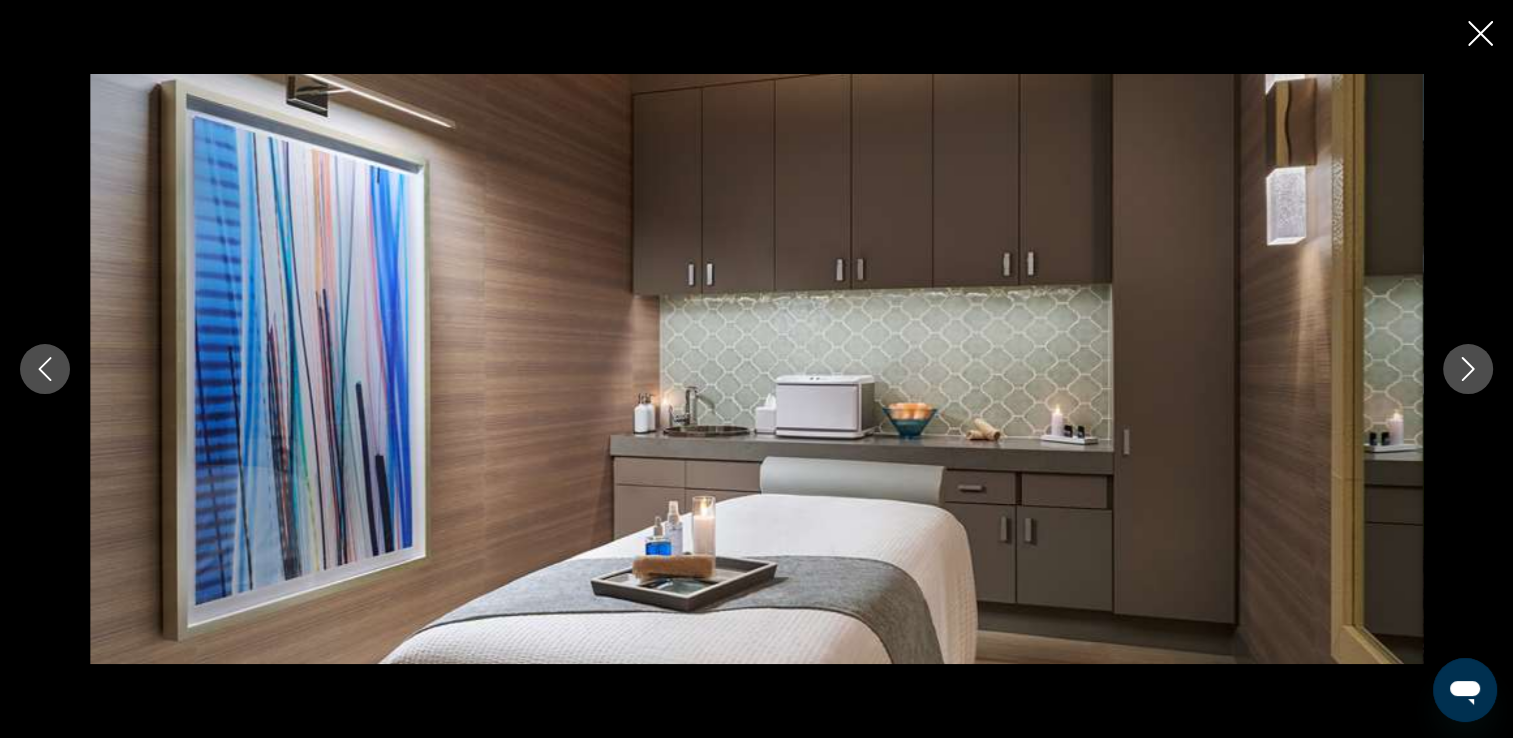 click 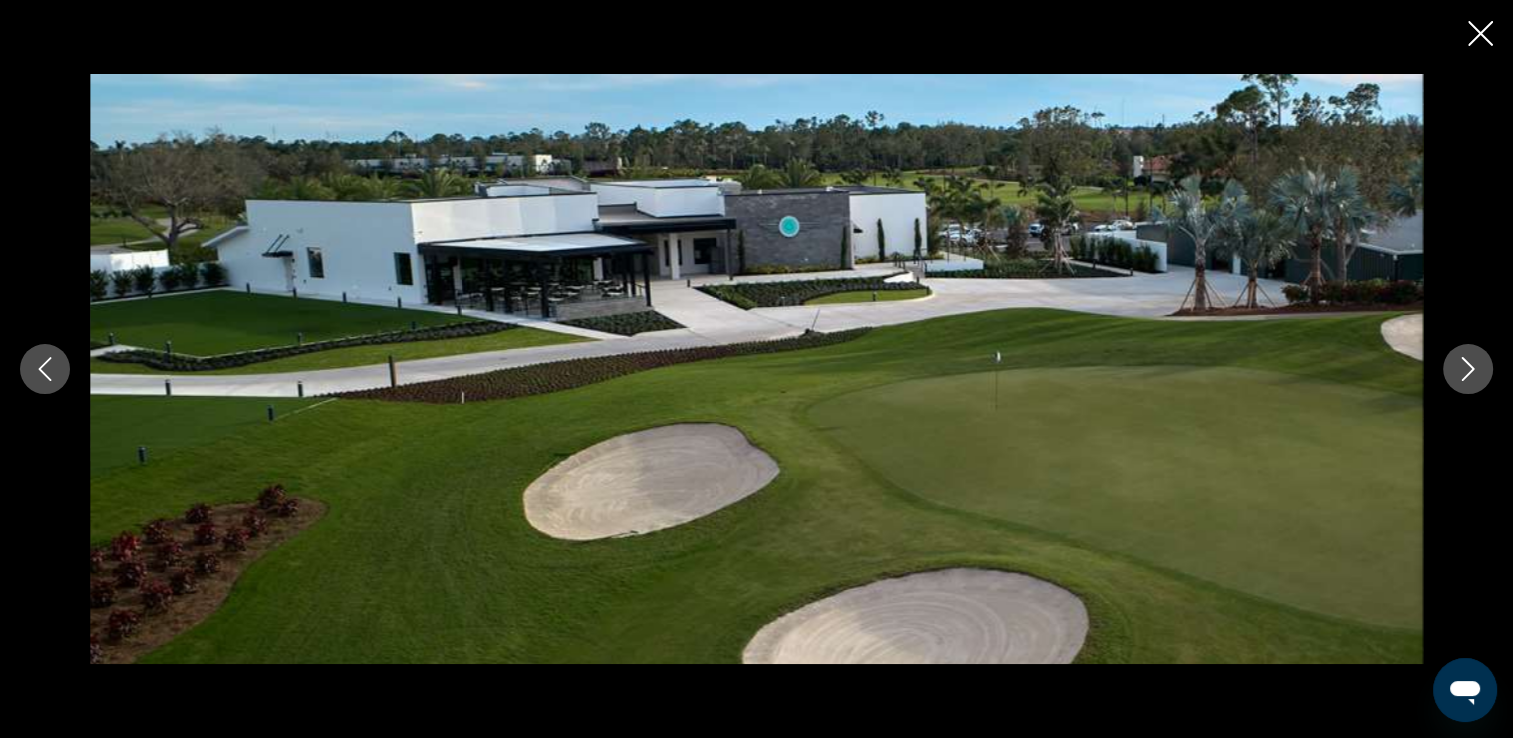 click 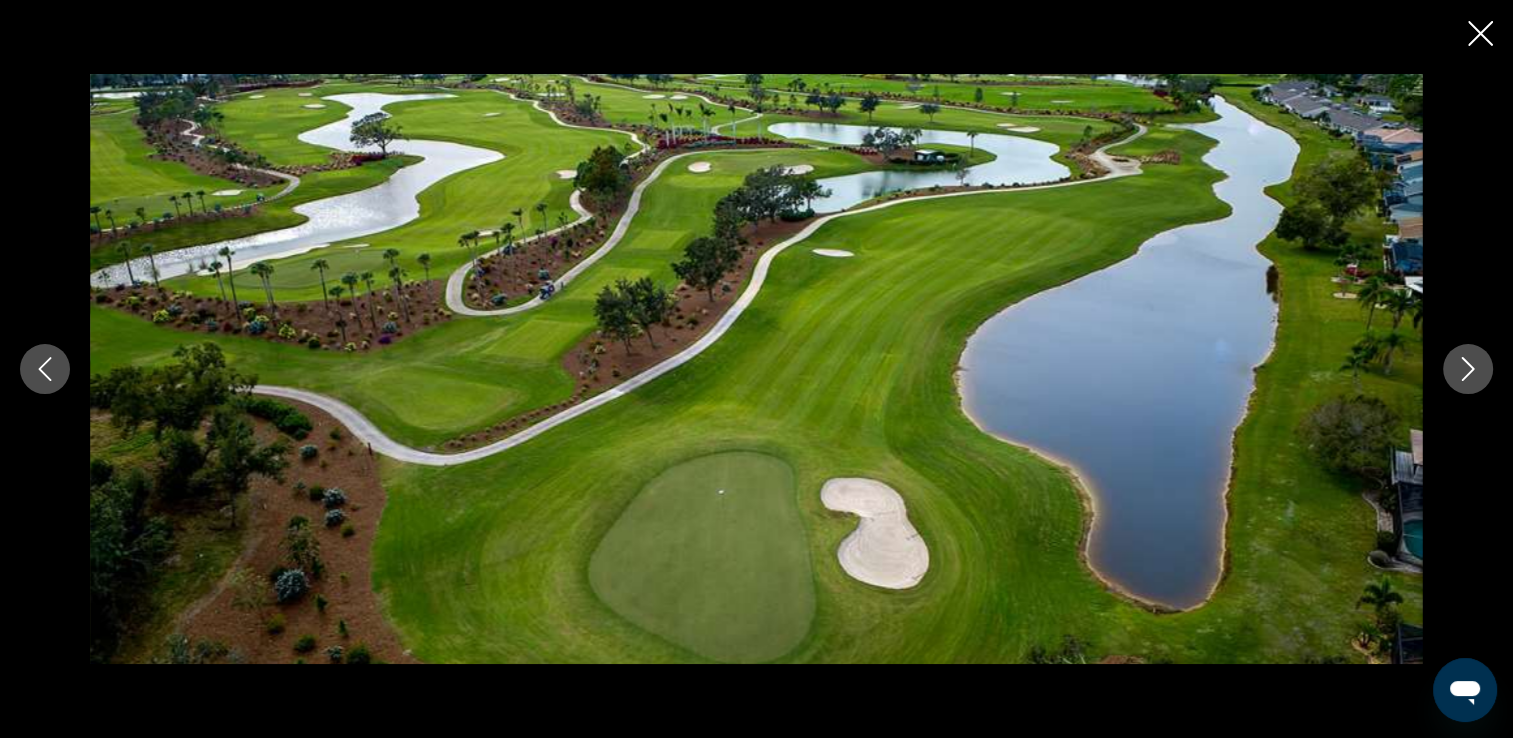 click 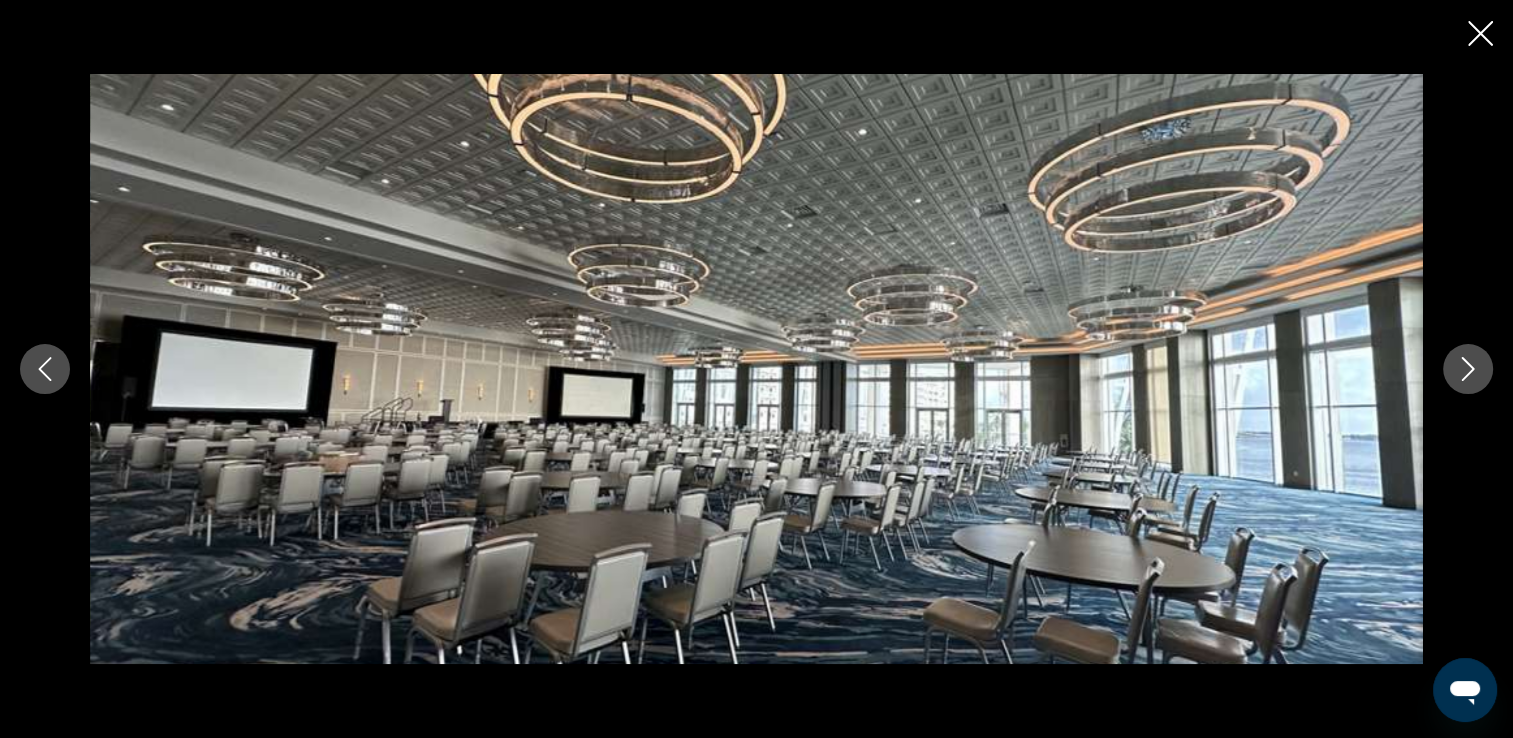 click 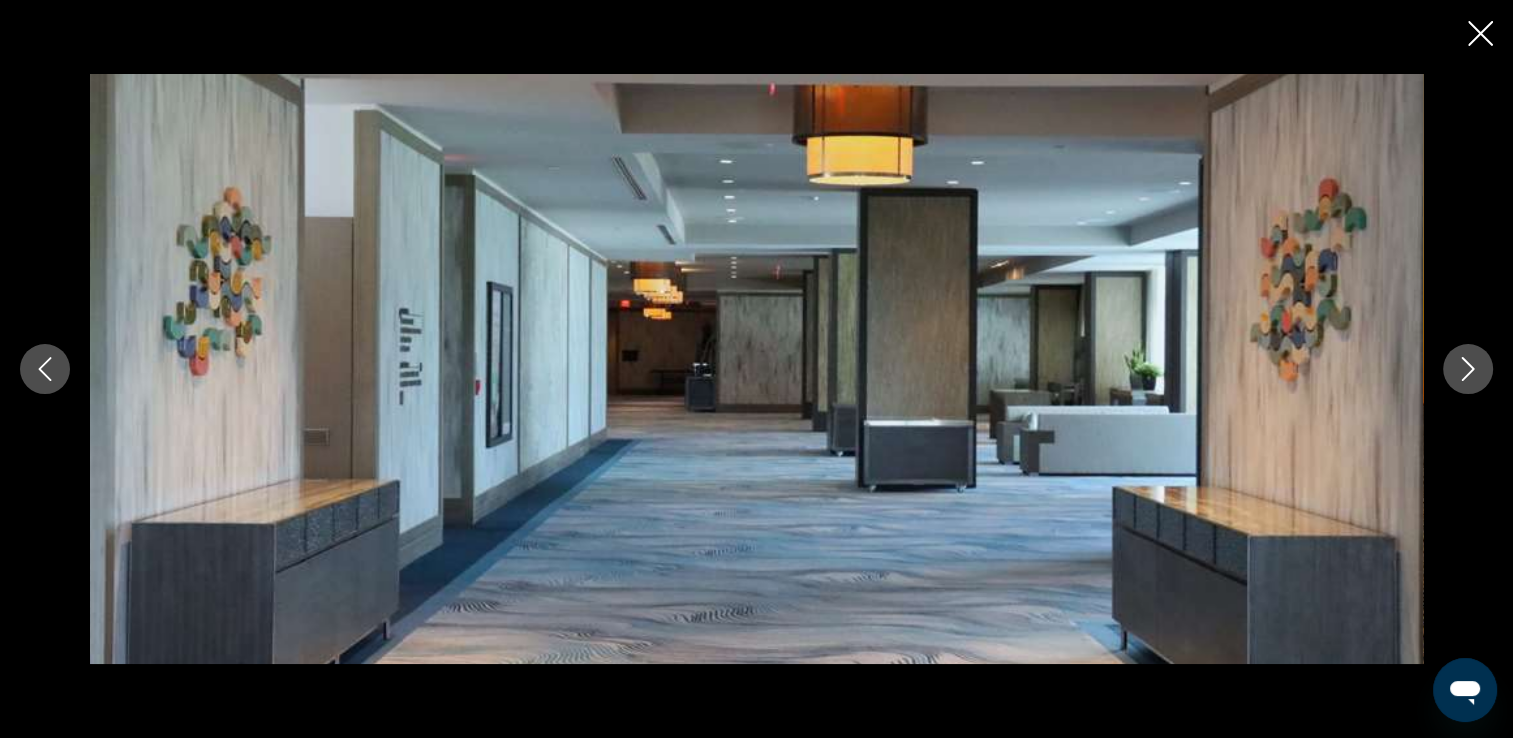 click 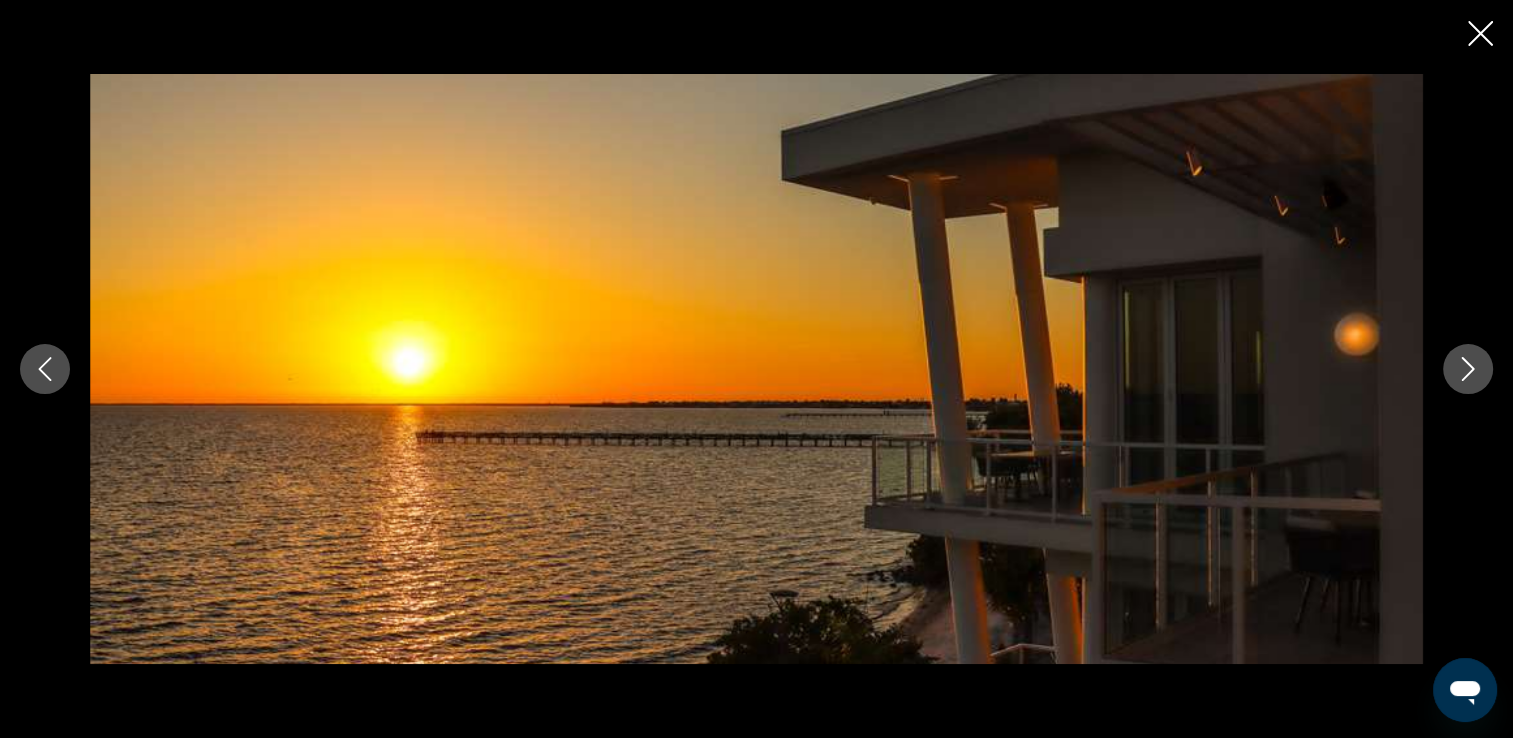 click 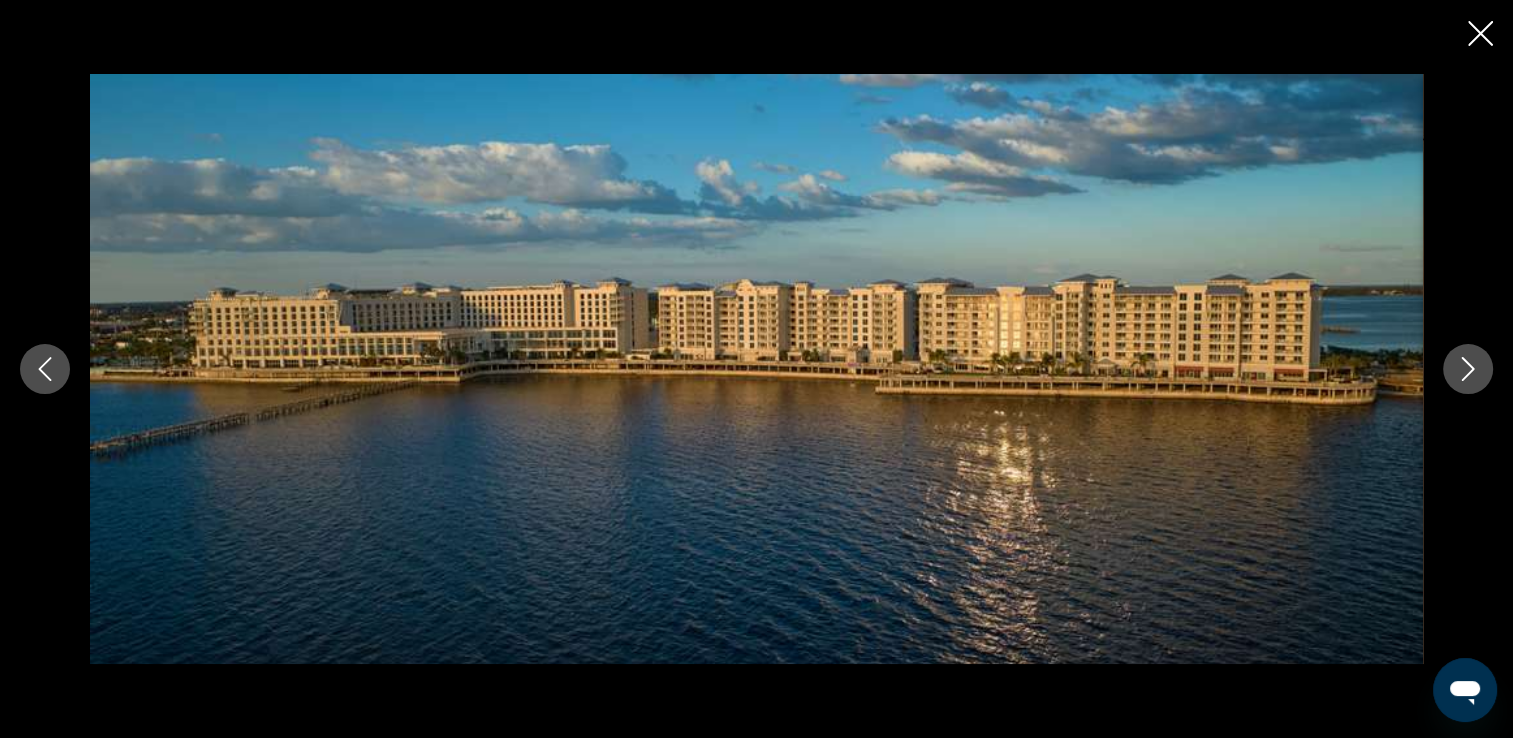 click 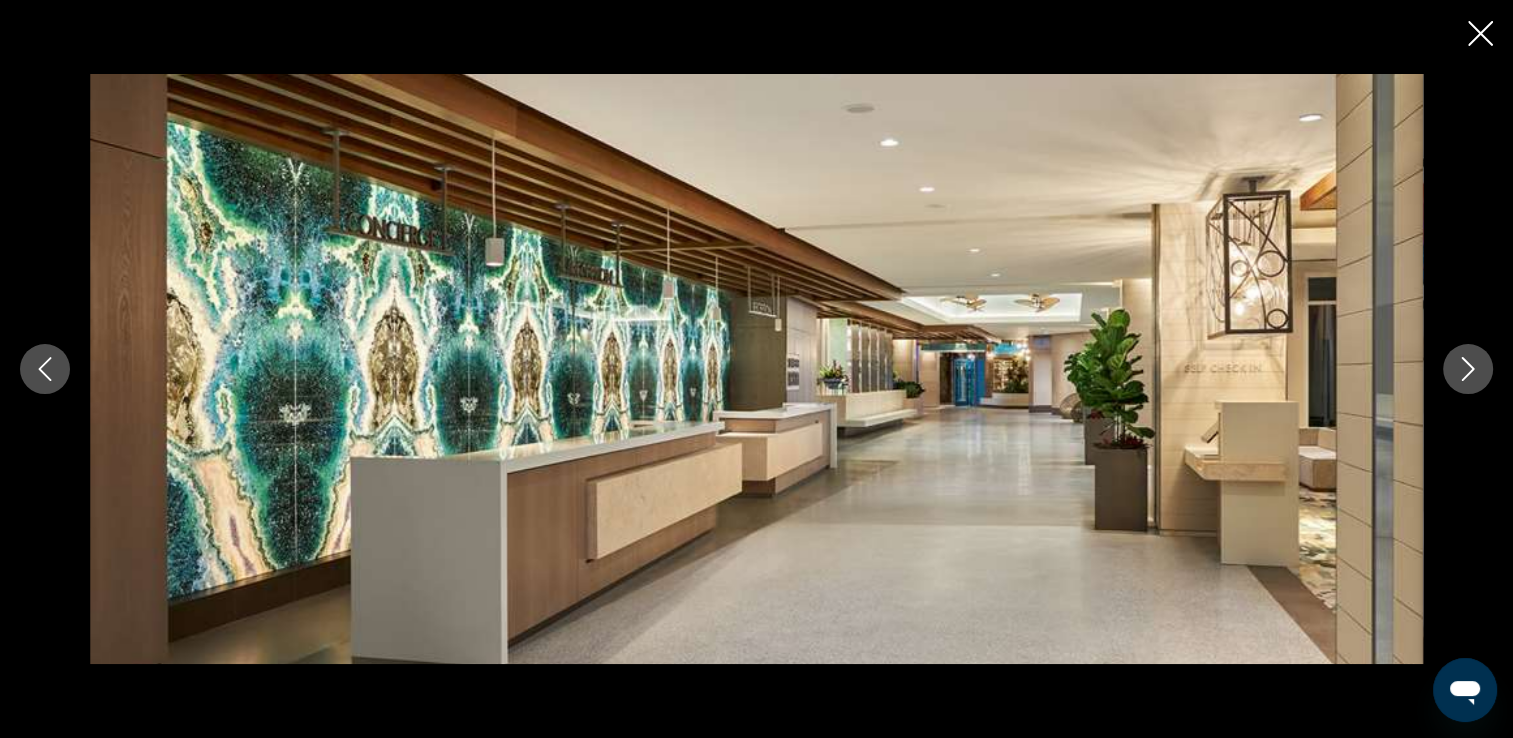 click at bounding box center (45, 369) 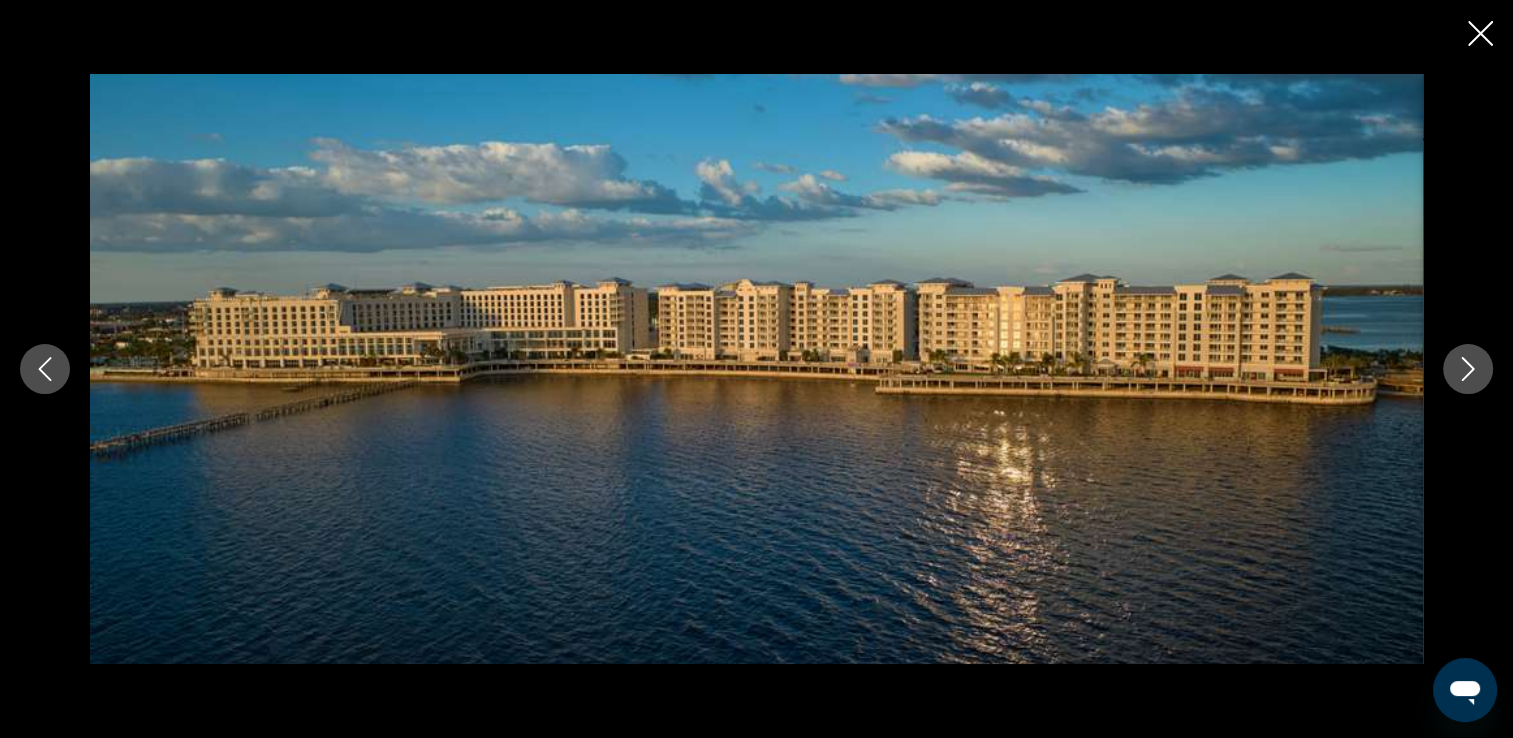 click at bounding box center (45, 369) 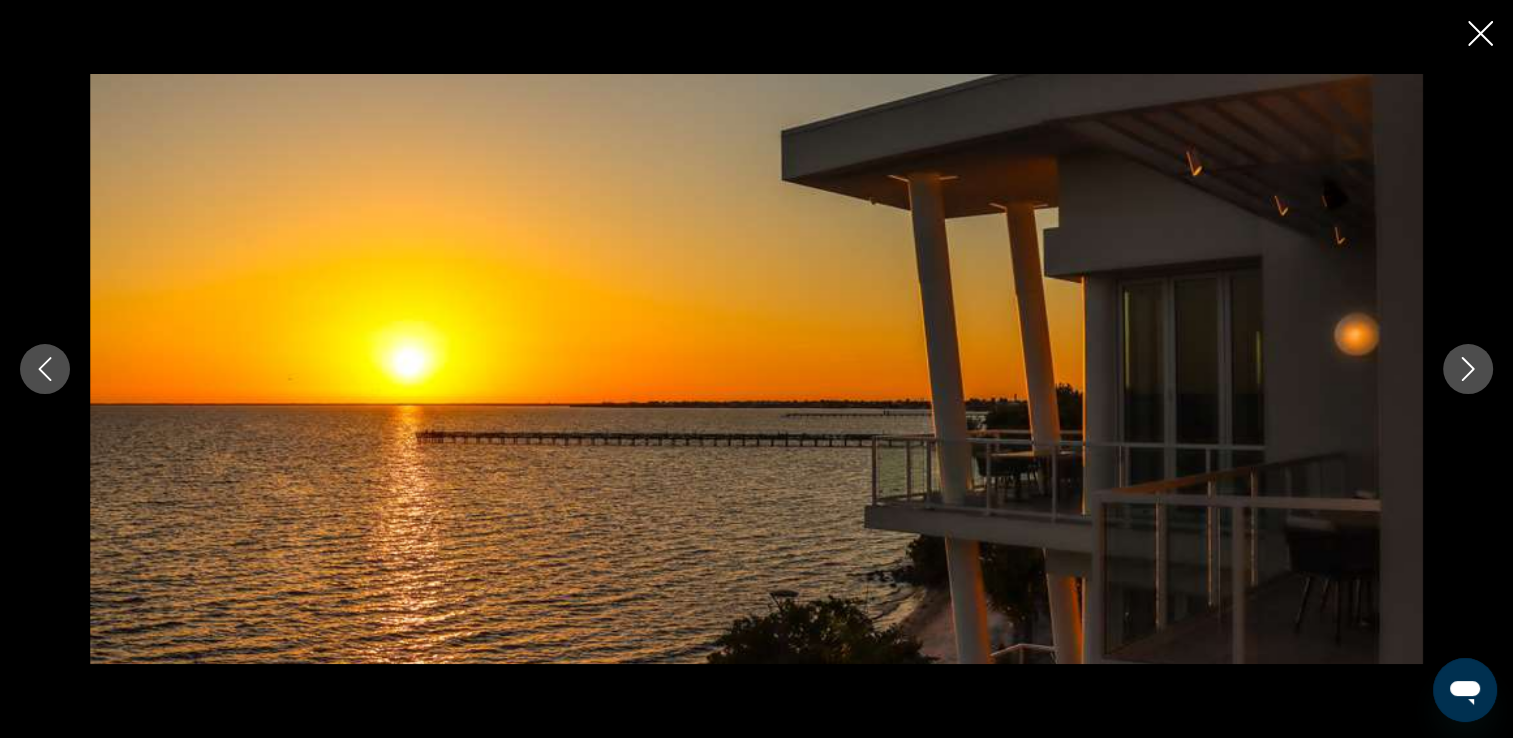 click at bounding box center [1468, 369] 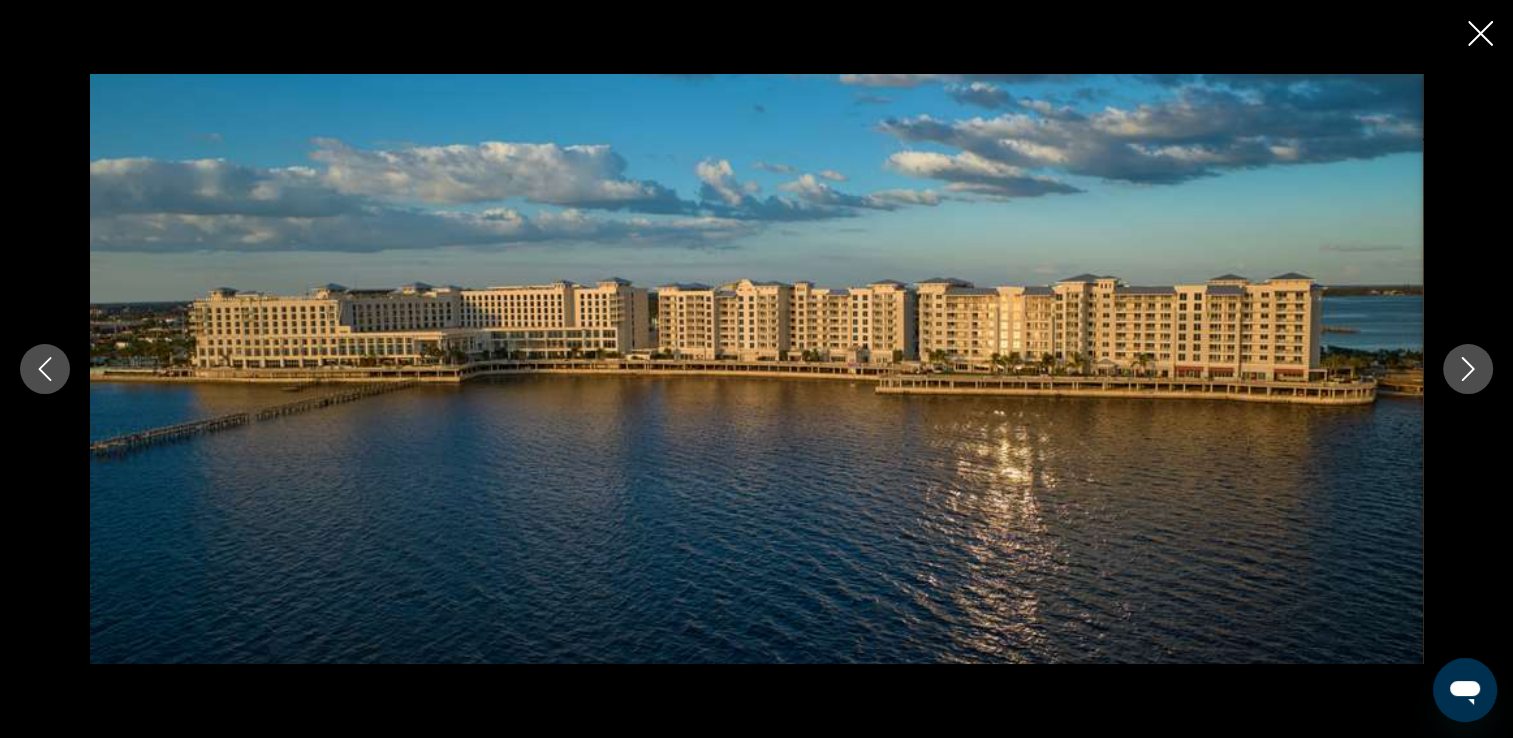 click at bounding box center [1468, 369] 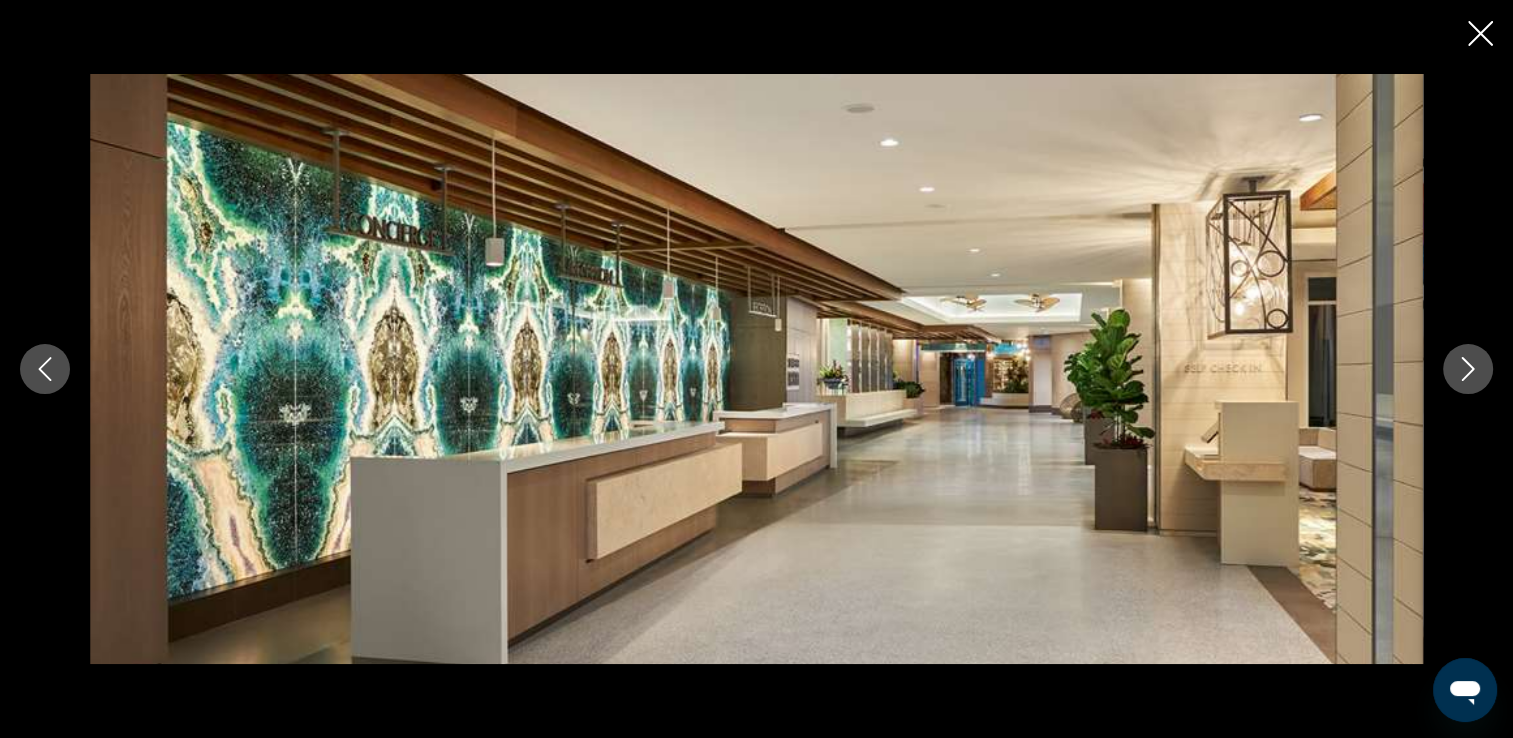 click 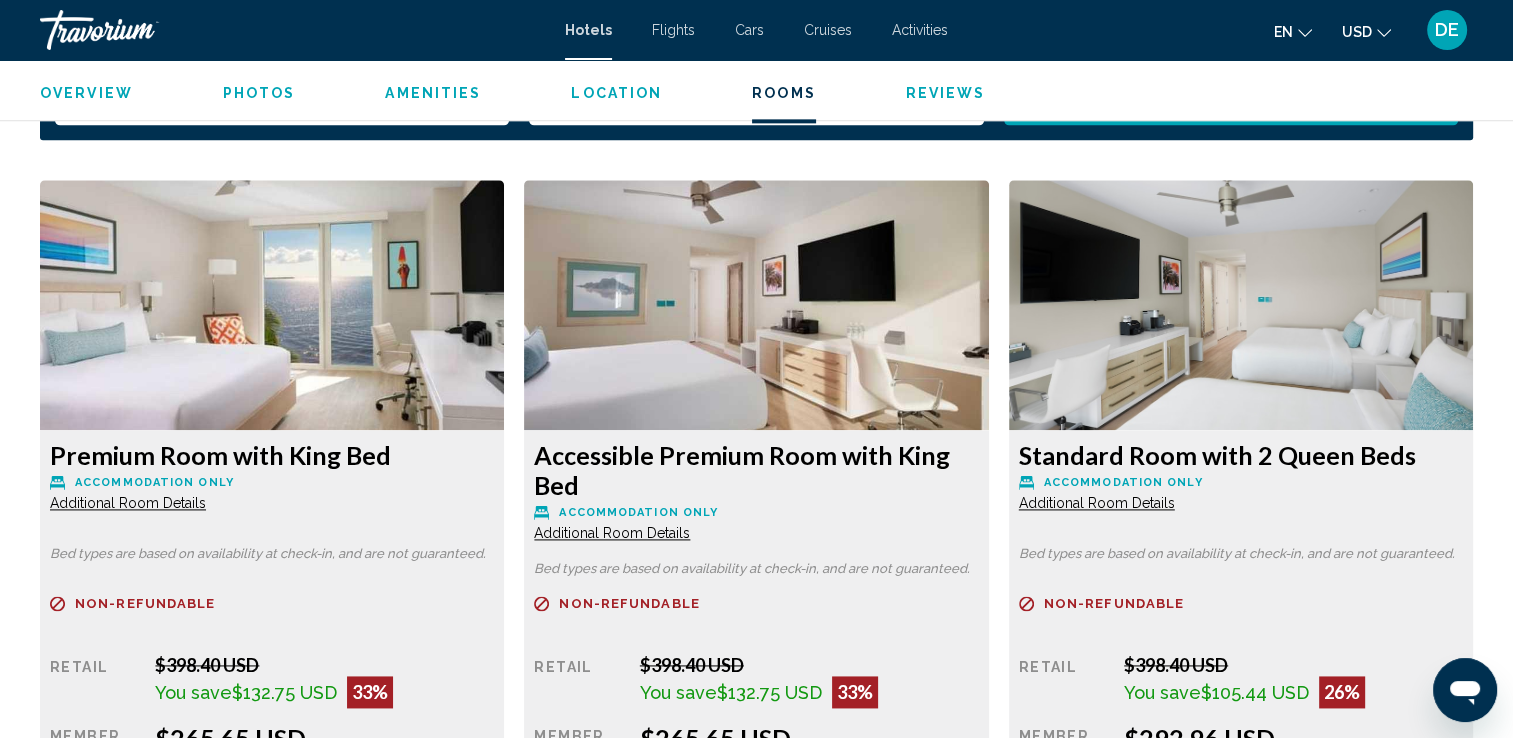 scroll, scrollTop: 2576, scrollLeft: 0, axis: vertical 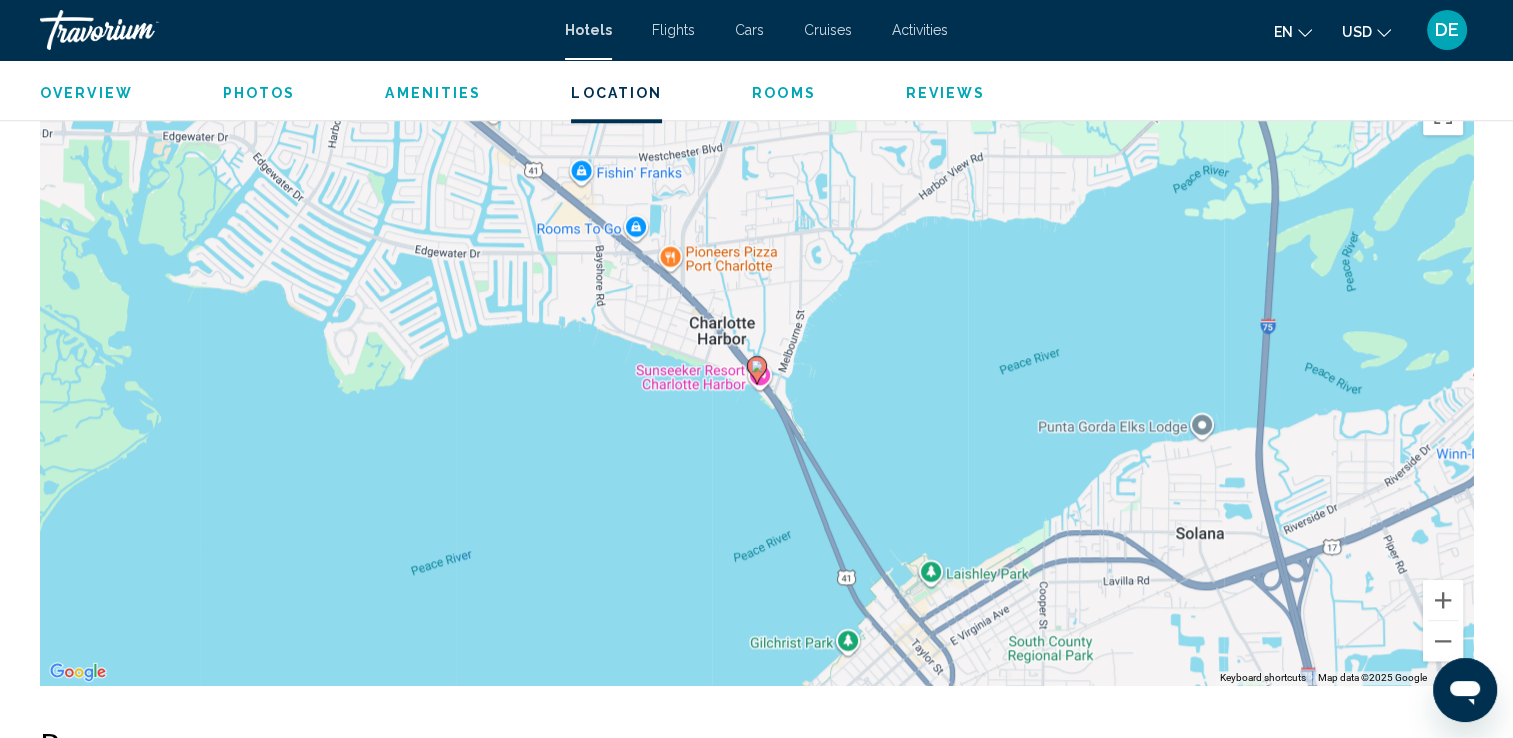 click on "To activate drag with keyboard, press Alt + Enter. Once in keyboard drag state, use the arrow keys to move the marker. To complete the drag, press the Enter key. To cancel, press Escape." at bounding box center [756, 385] 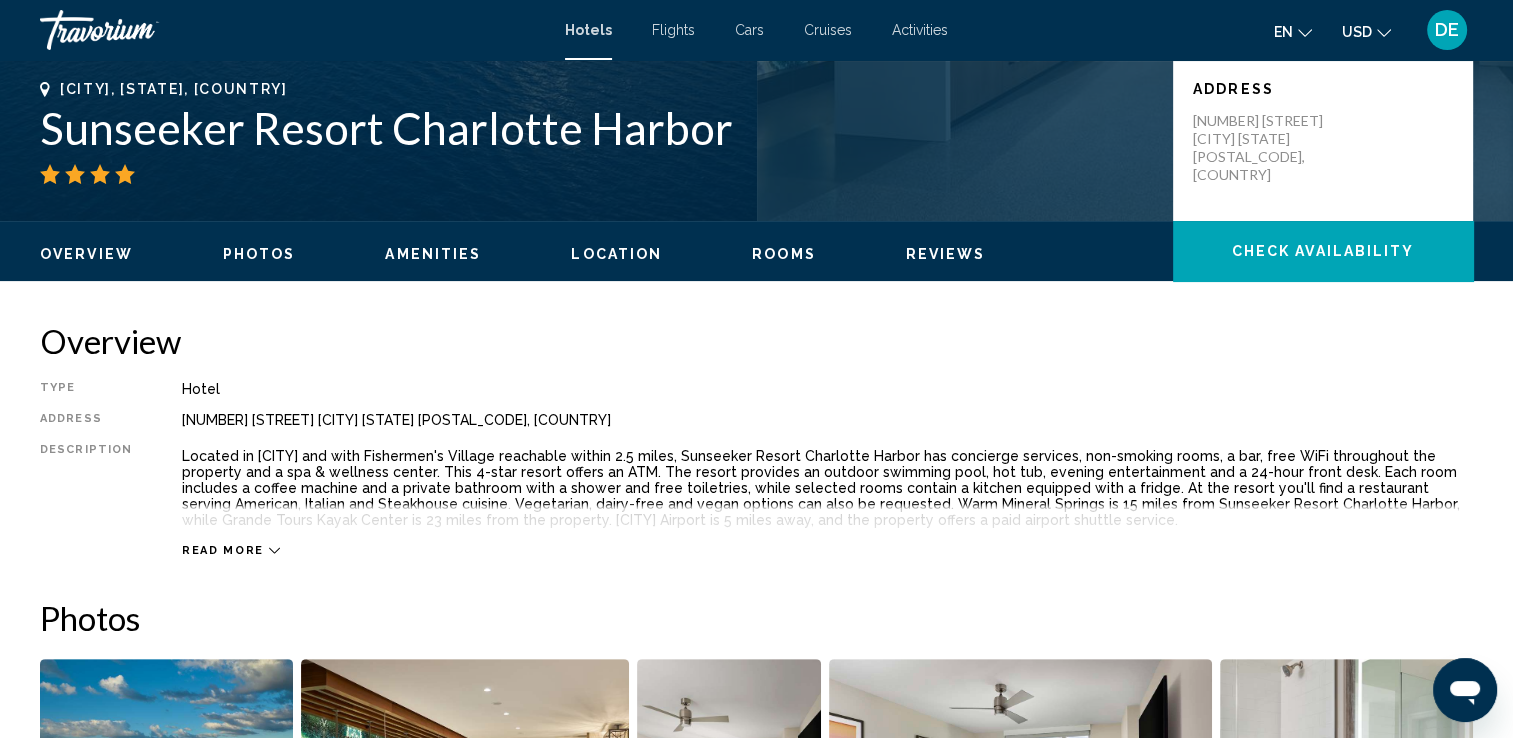 scroll, scrollTop: 0, scrollLeft: 0, axis: both 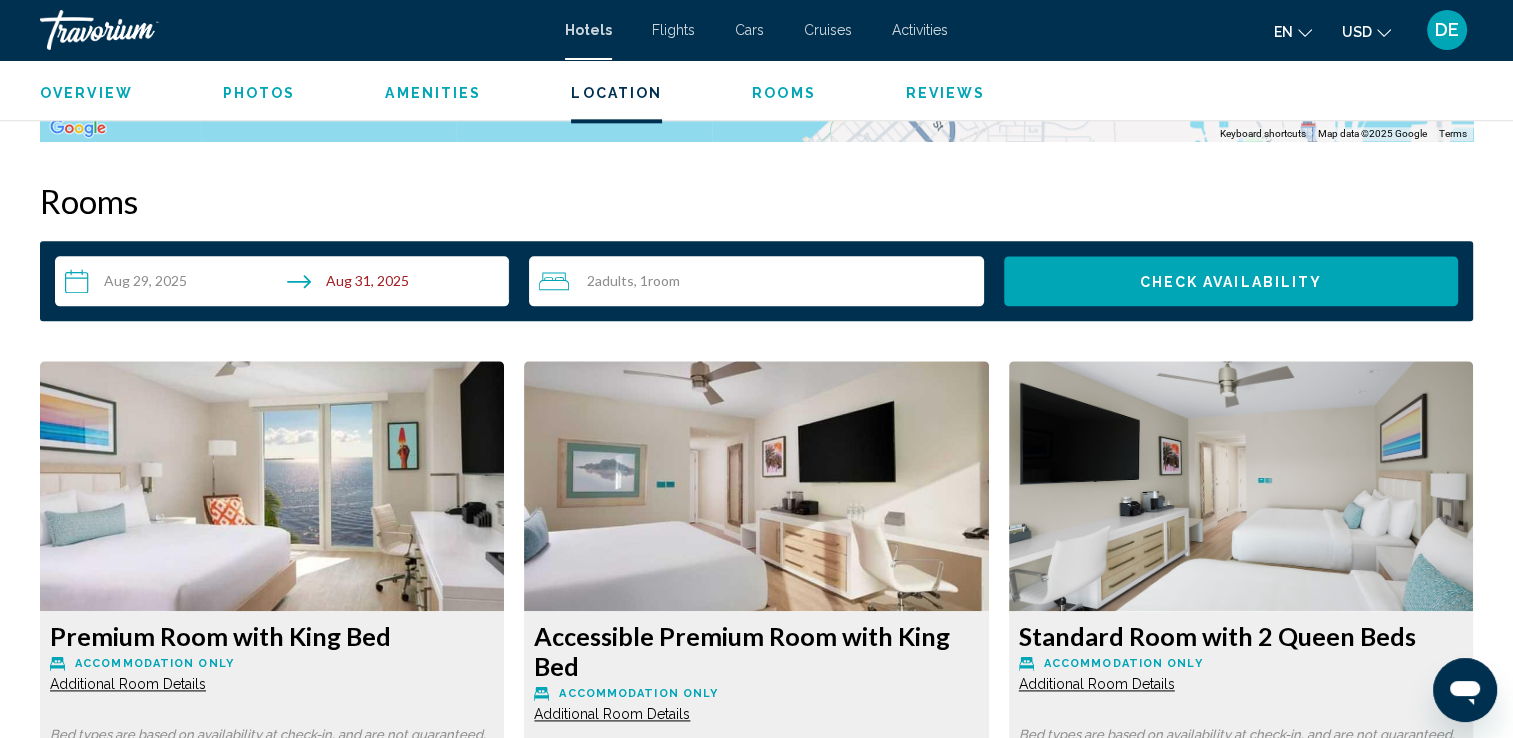 click at bounding box center (272, 486) 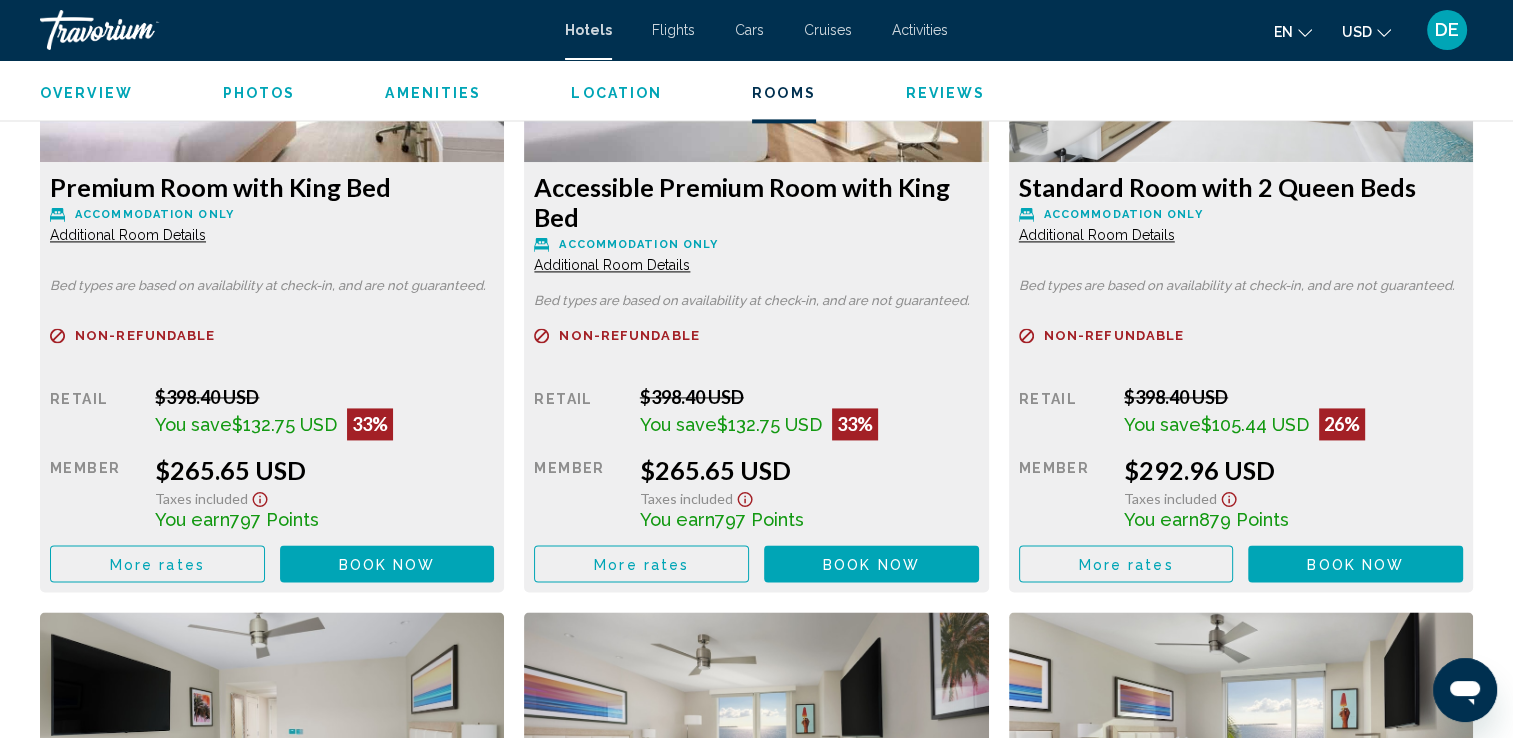 scroll, scrollTop: 2876, scrollLeft: 0, axis: vertical 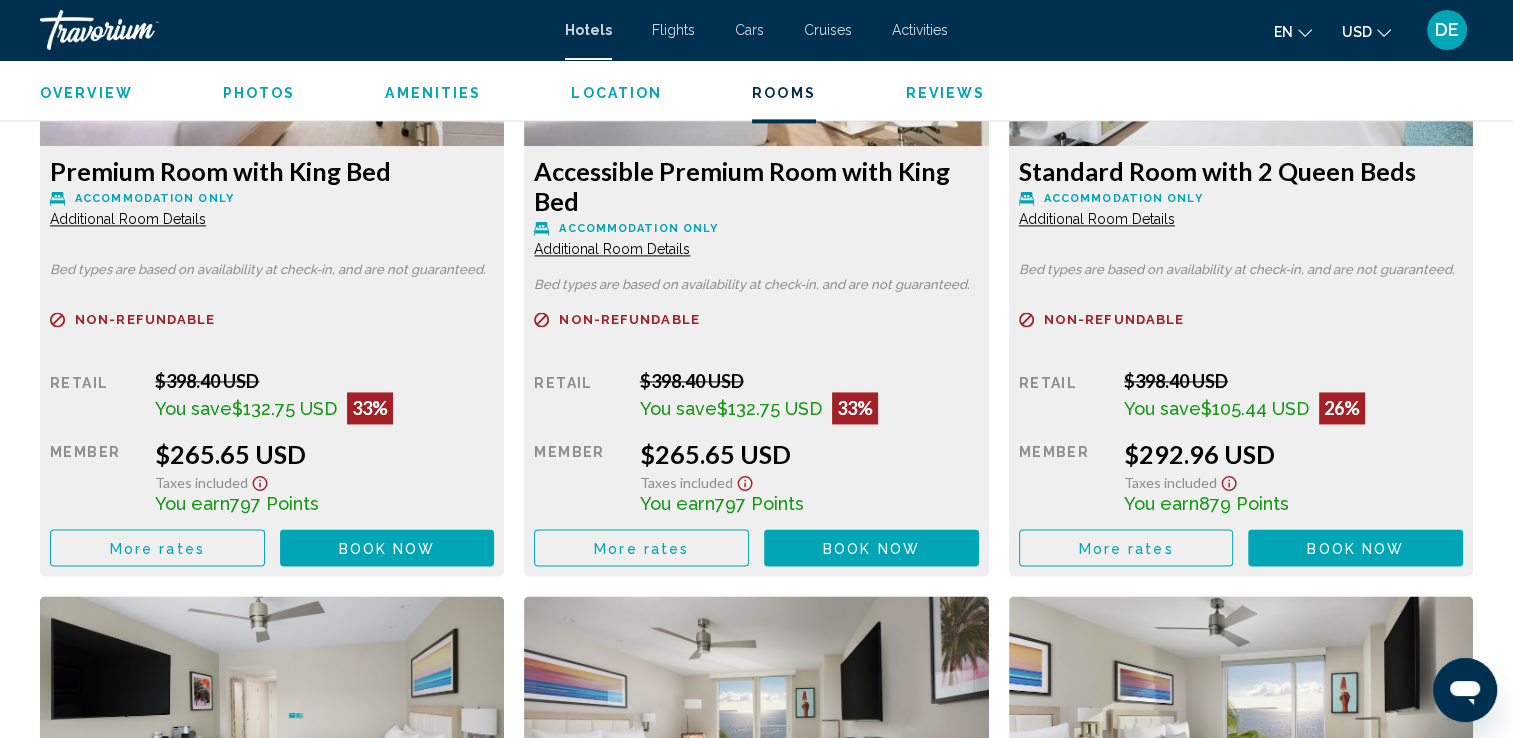 click on "Premium Room with King Bed
Accommodation Only Additional Room Details Bed types are based on availability at check-in, and are not guaranteed.
Refundable
Non-refundable
Non-refundable     Retail  [PRICE] USD  You save  [PRICE] USD  33%  when you redeem    Member  [PRICE] USD  Taxes included
You earn  797  Points  More rates Book now No longer available" at bounding box center (272, 361) 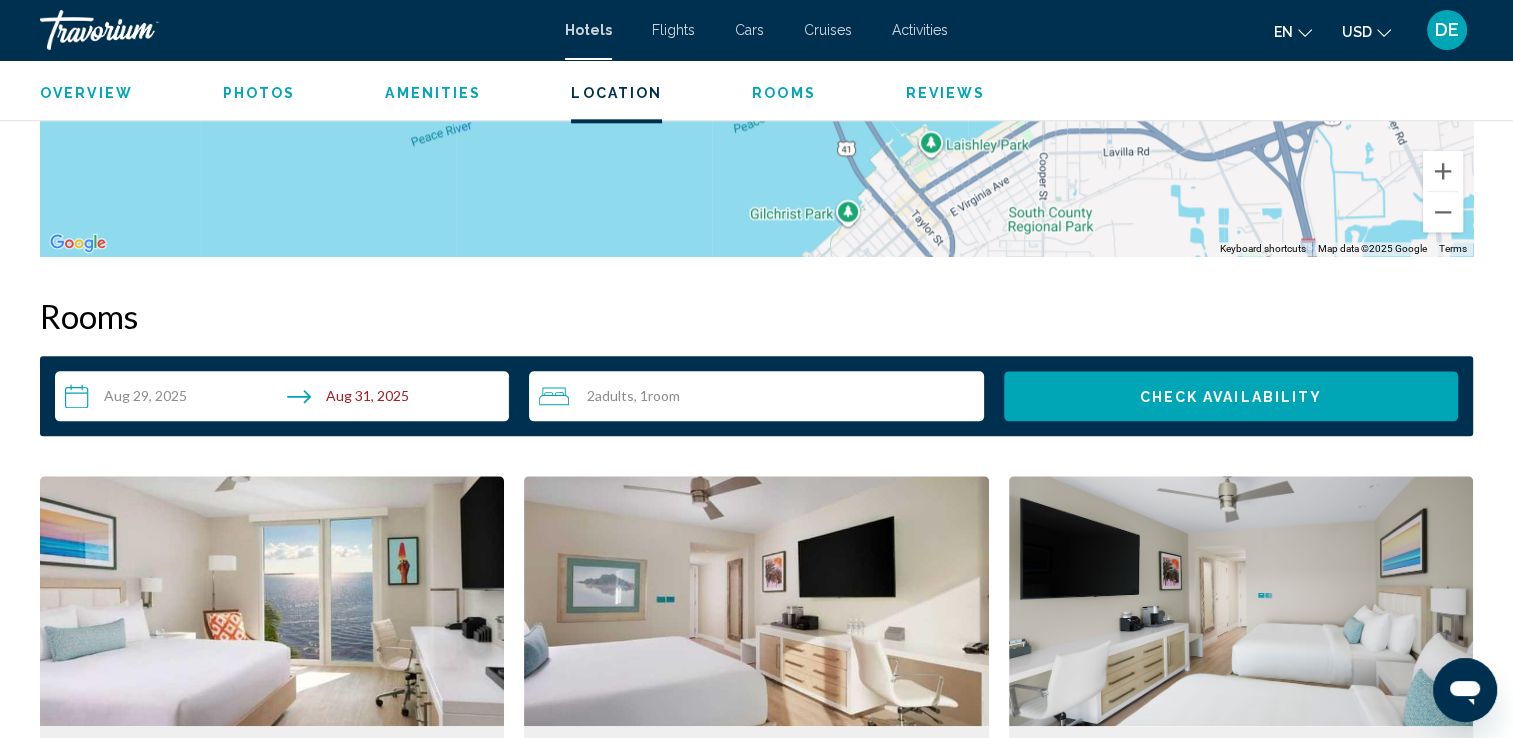 scroll, scrollTop: 2280, scrollLeft: 0, axis: vertical 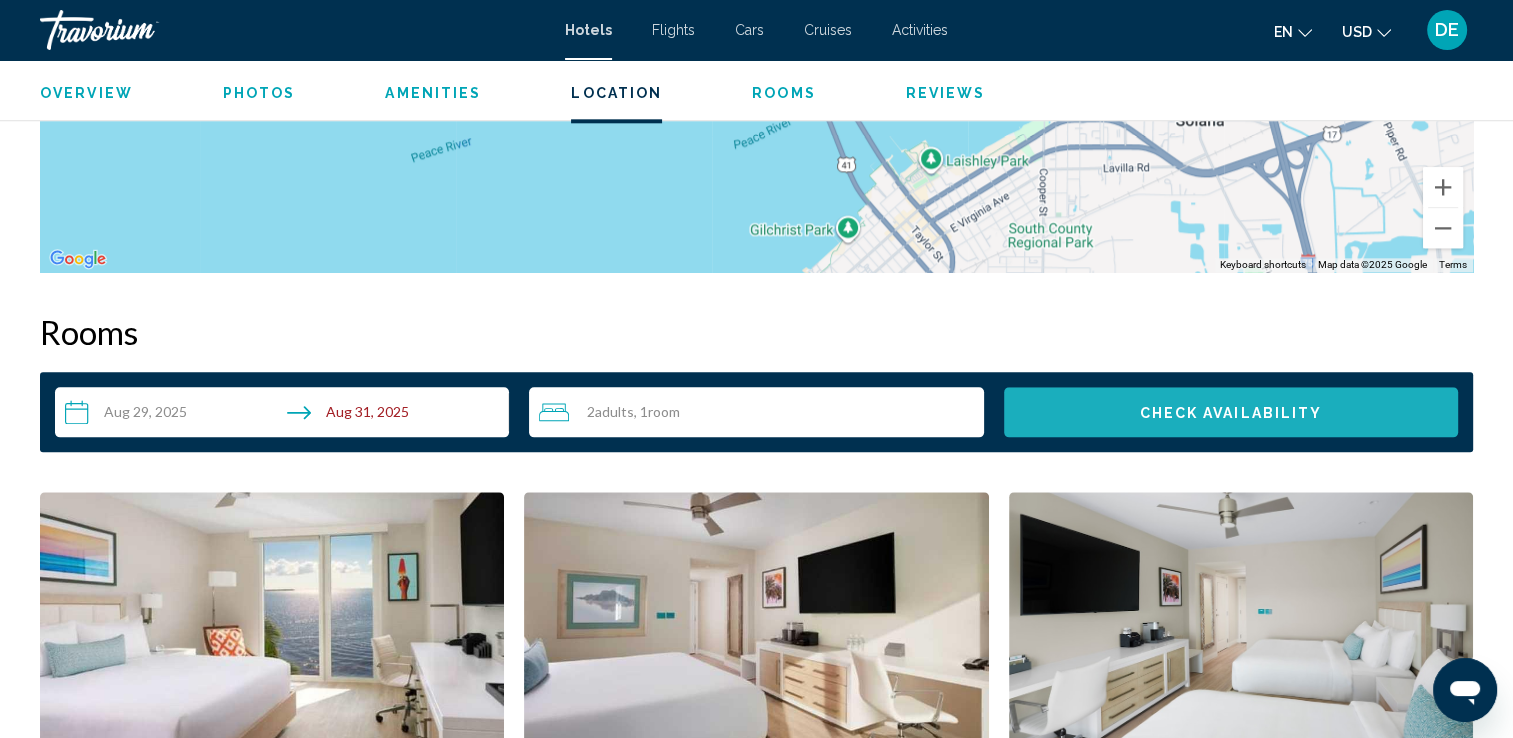 click on "Check Availability" at bounding box center [1230, 413] 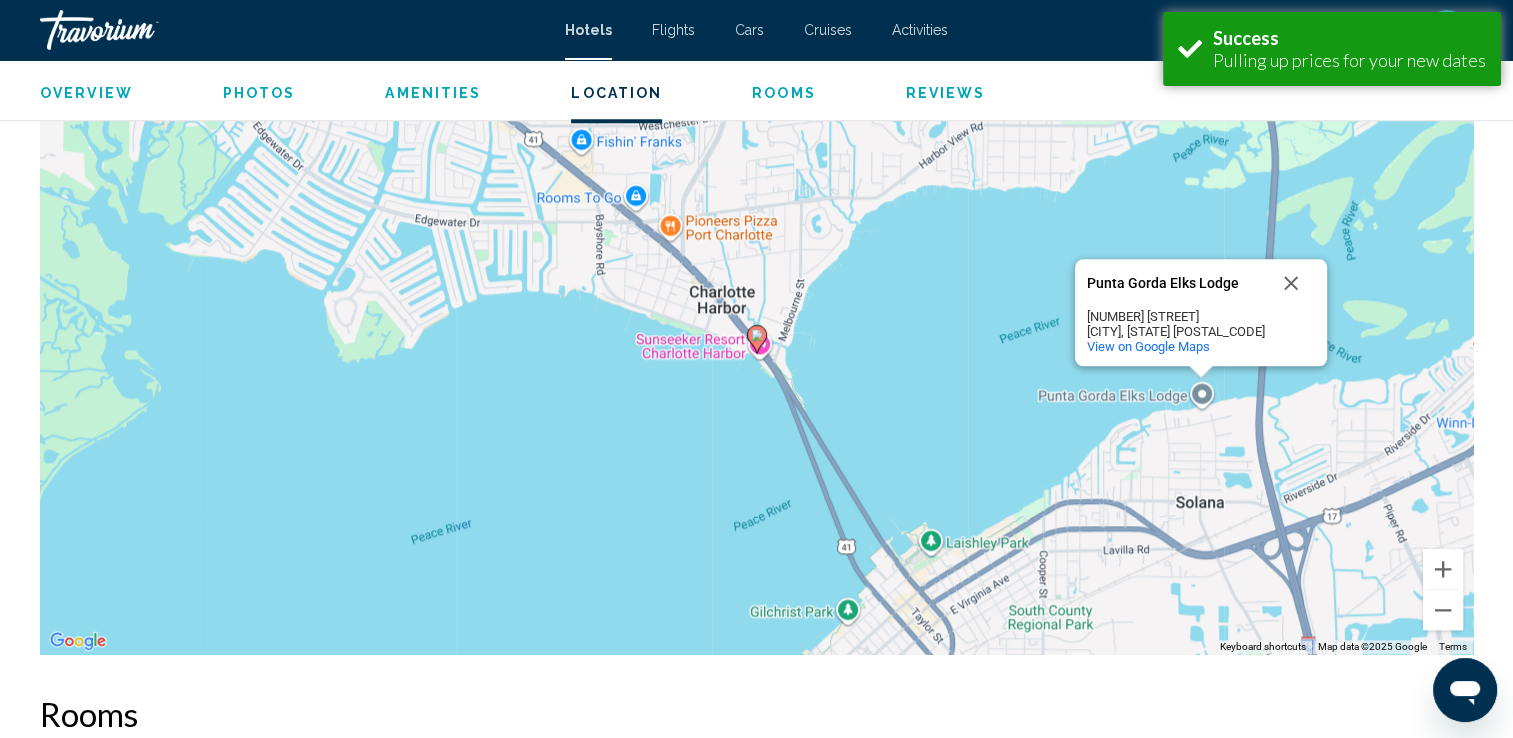 scroll, scrollTop: 2471, scrollLeft: 0, axis: vertical 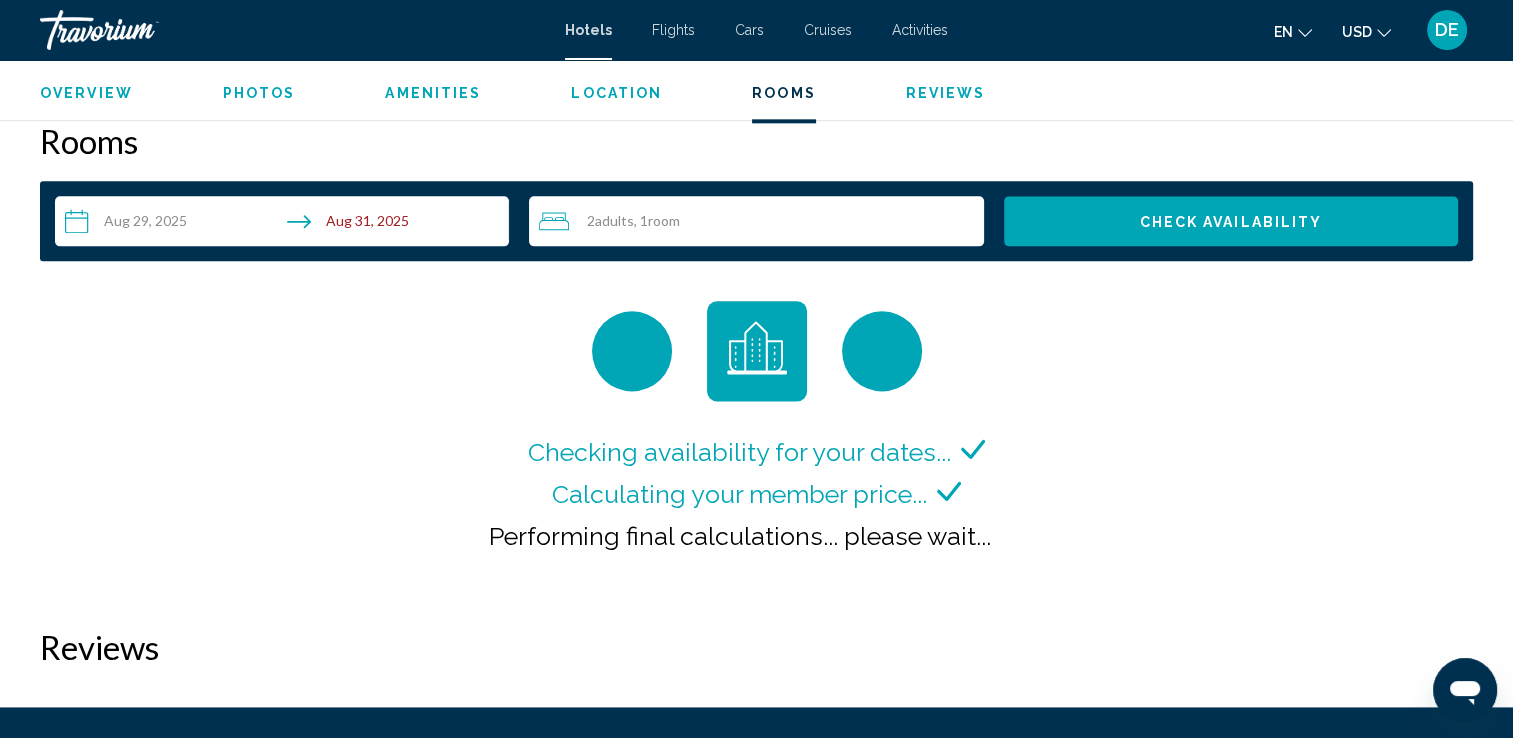 type 